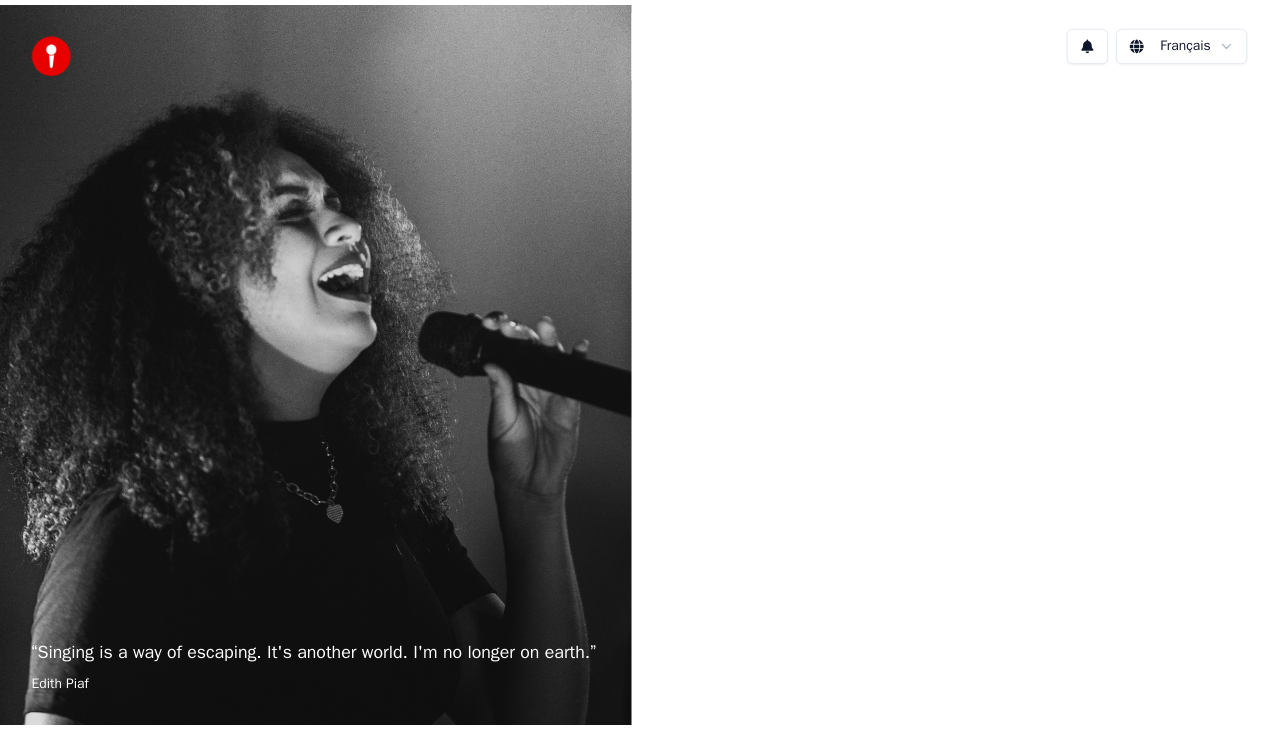 scroll, scrollTop: 0, scrollLeft: 0, axis: both 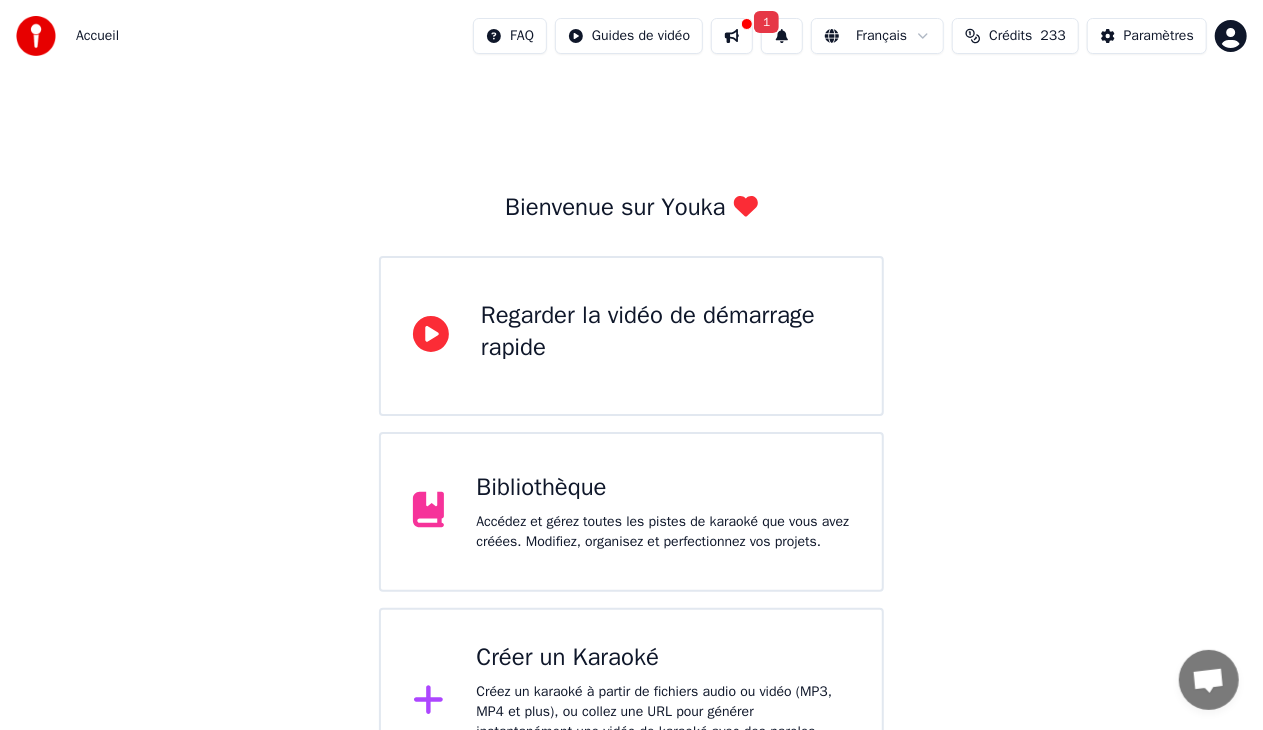 click at bounding box center (732, 36) 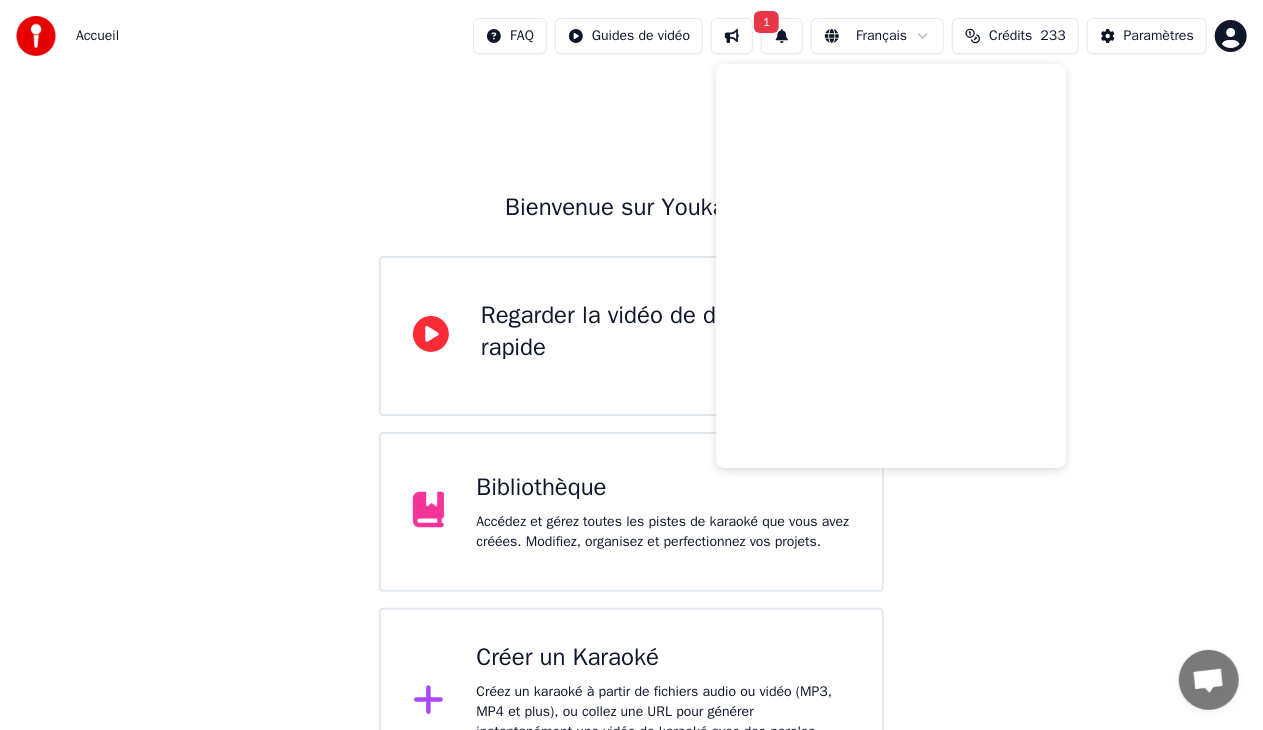 click on "1" at bounding box center (766, 22) 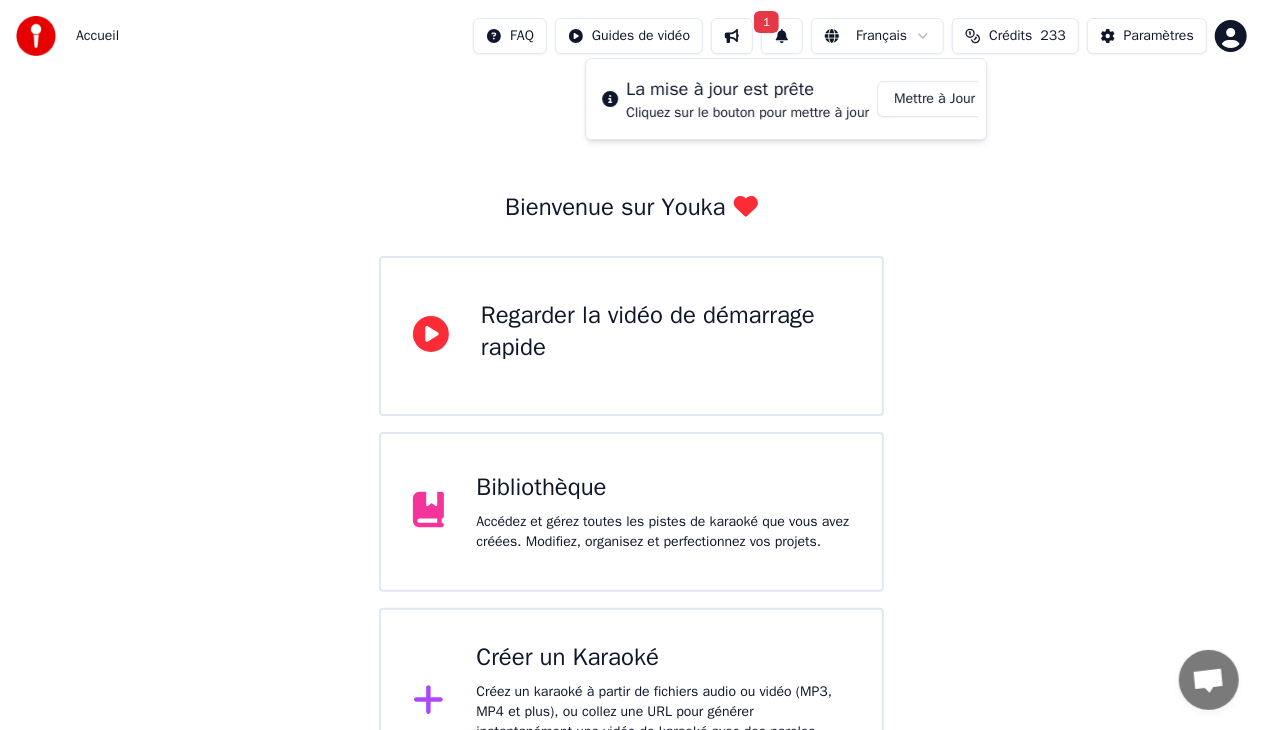 click on "Mettre à Jour" at bounding box center [934, 99] 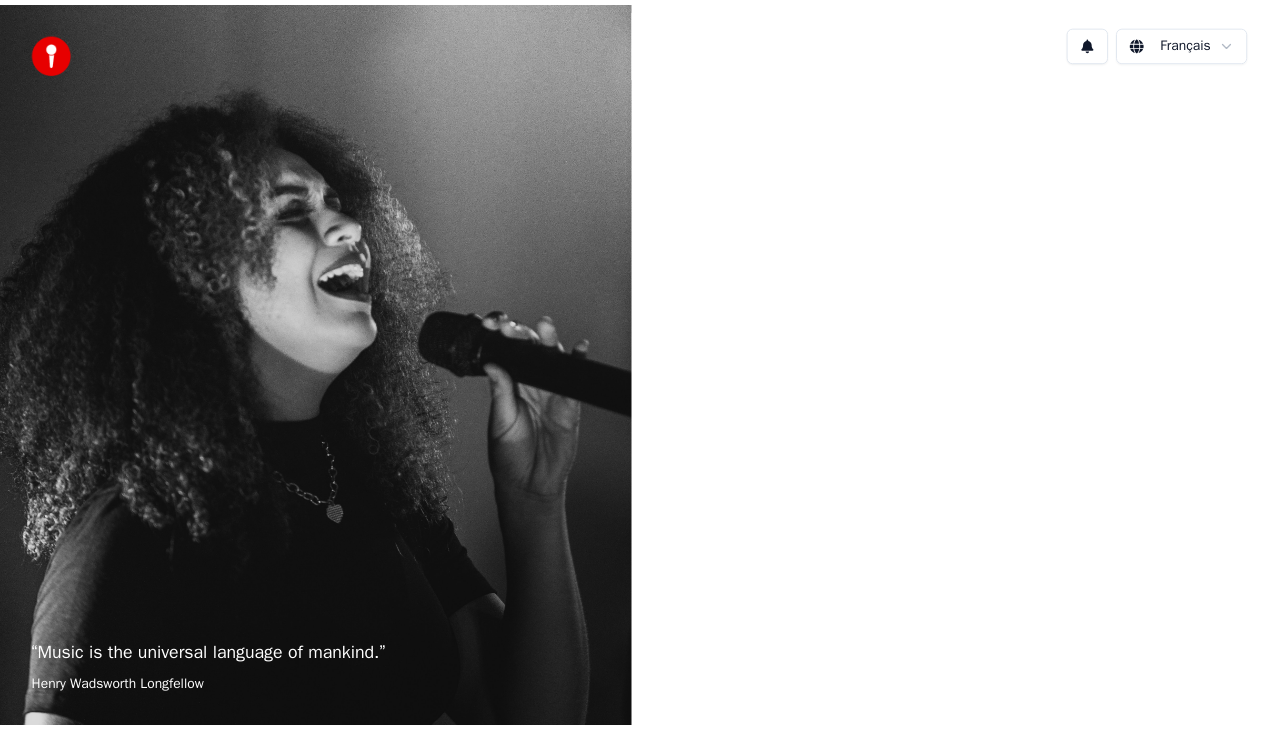 scroll, scrollTop: 0, scrollLeft: 0, axis: both 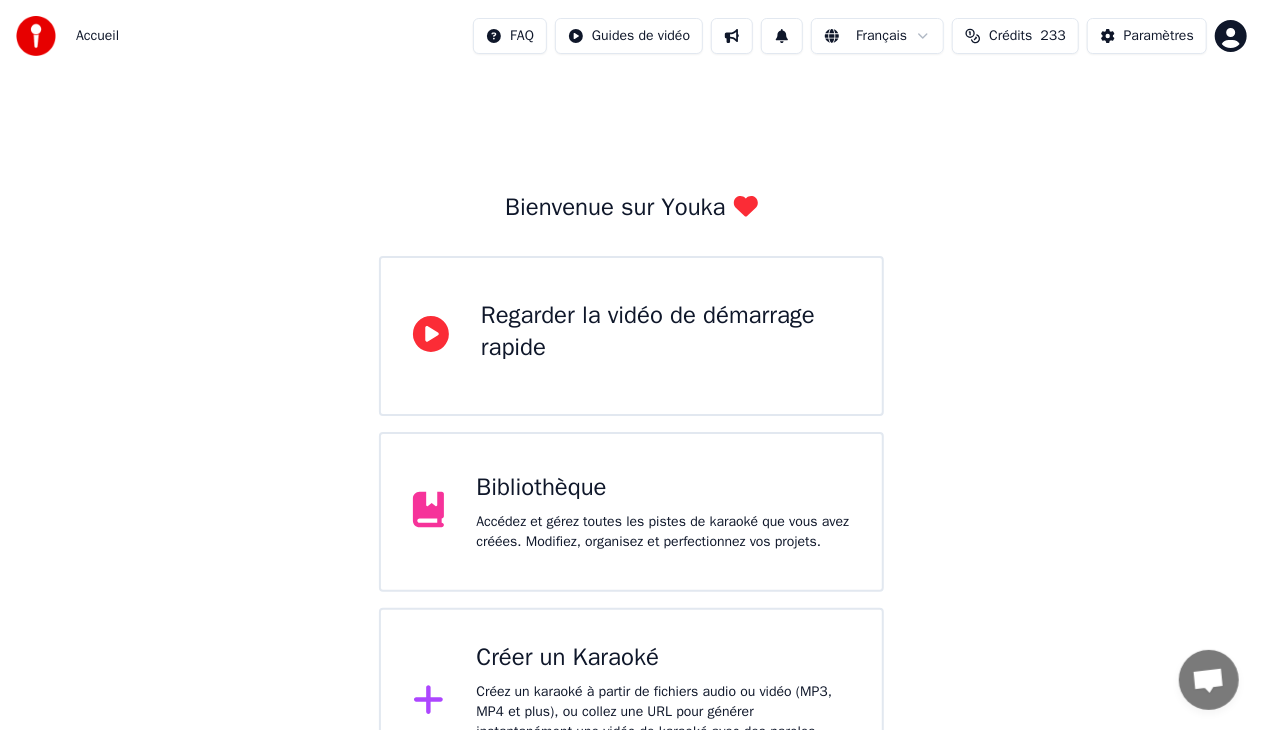 click on "Créer un Karaoké" at bounding box center [663, 658] 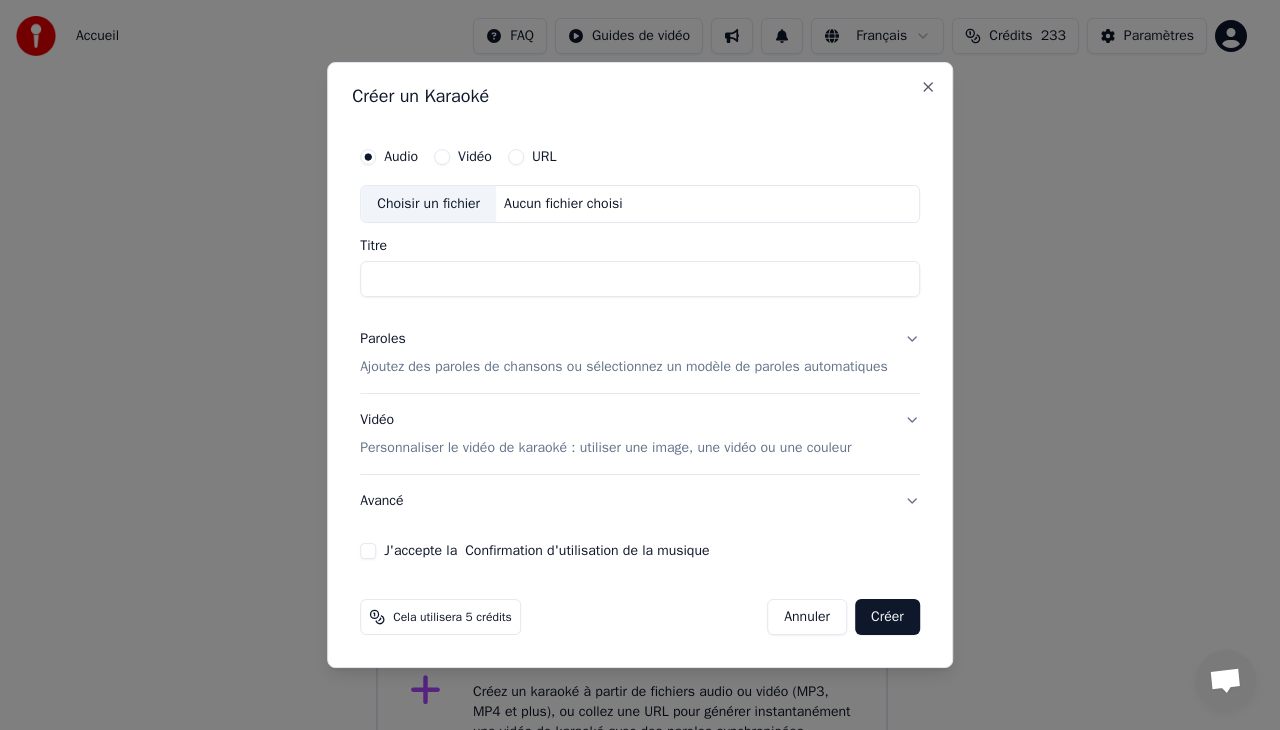 click on "Vidéo" at bounding box center (442, 157) 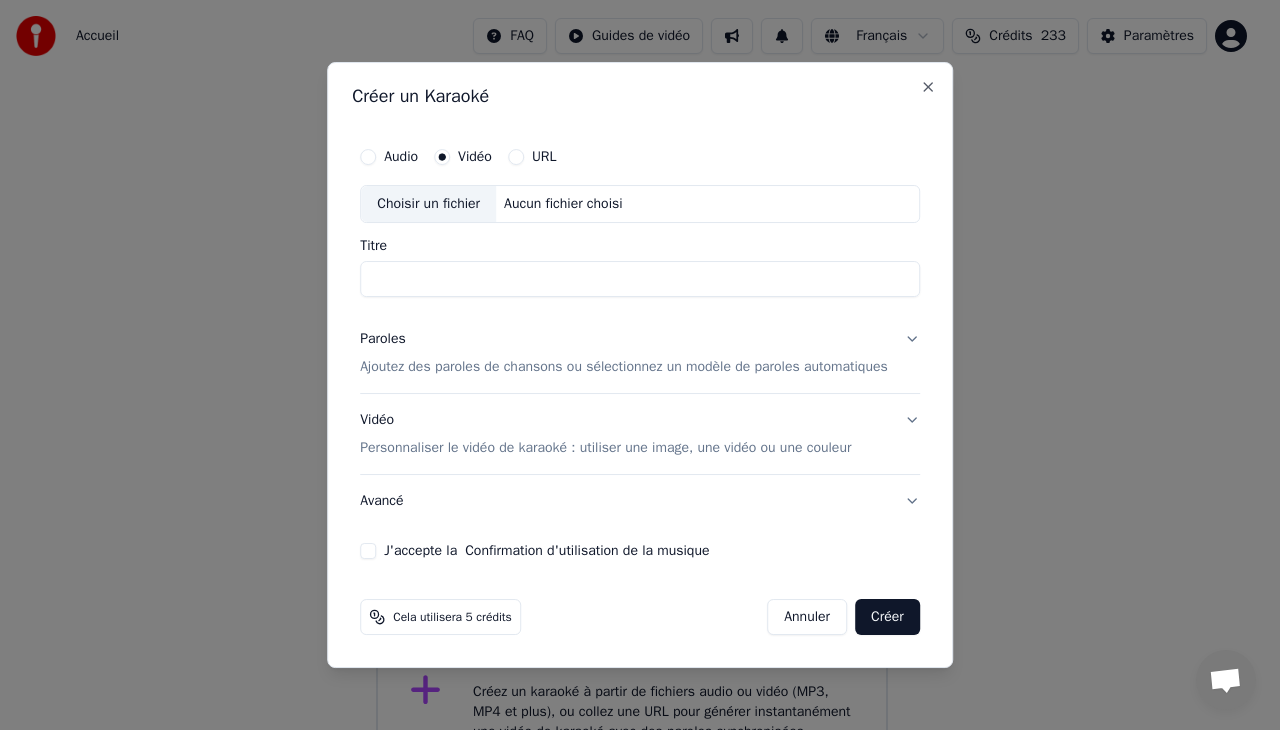 click on "Choisir un fichier" at bounding box center (428, 204) 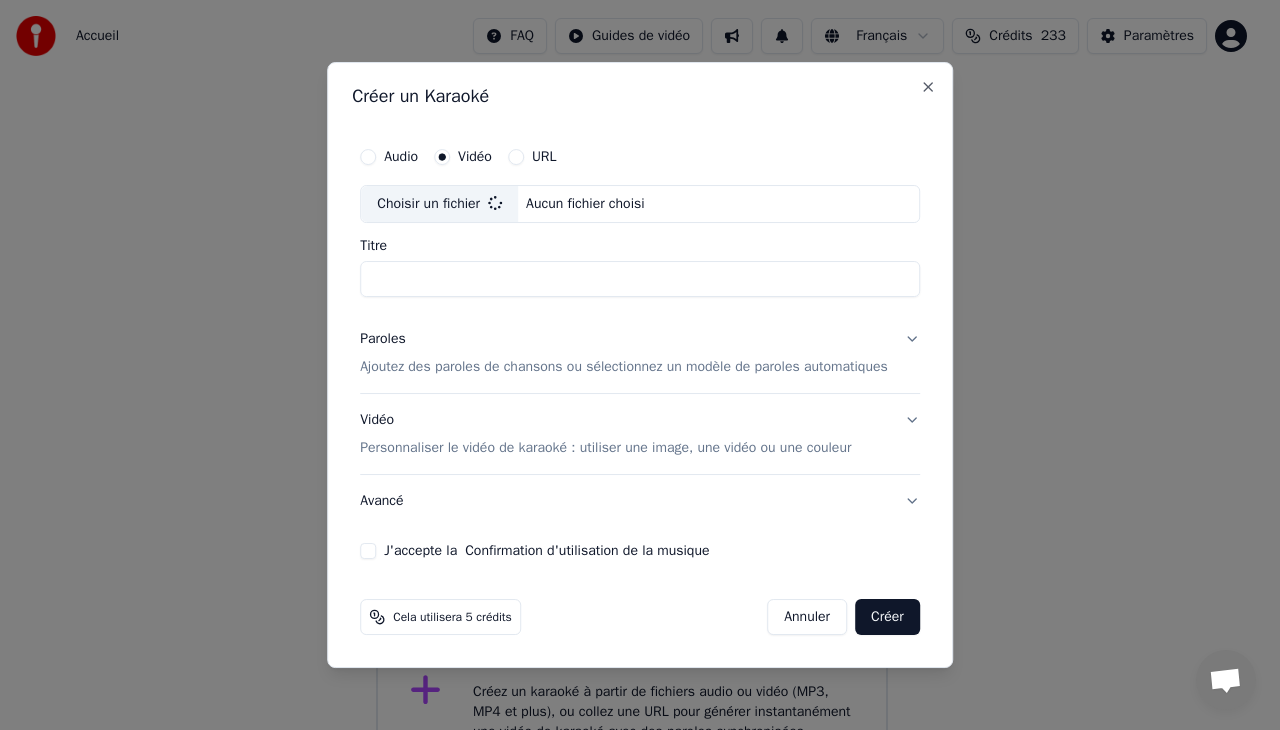 type on "**********" 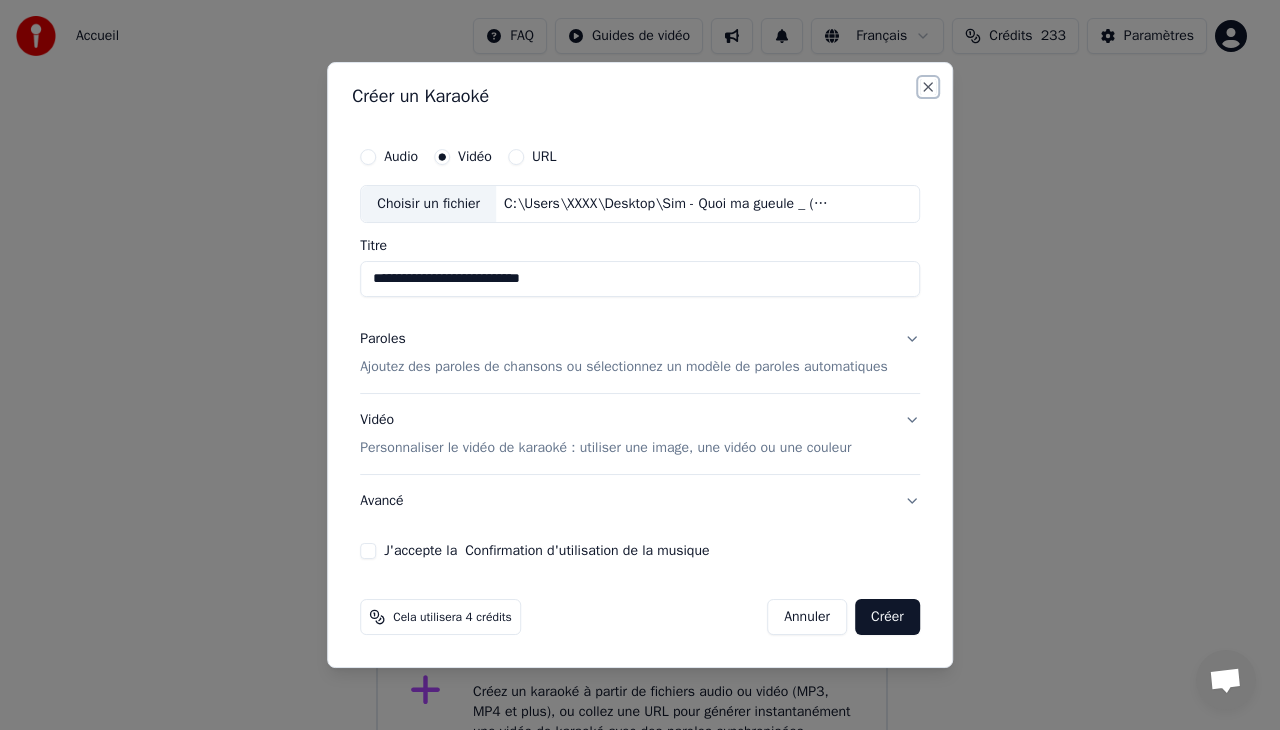 click on "Close" at bounding box center [928, 87] 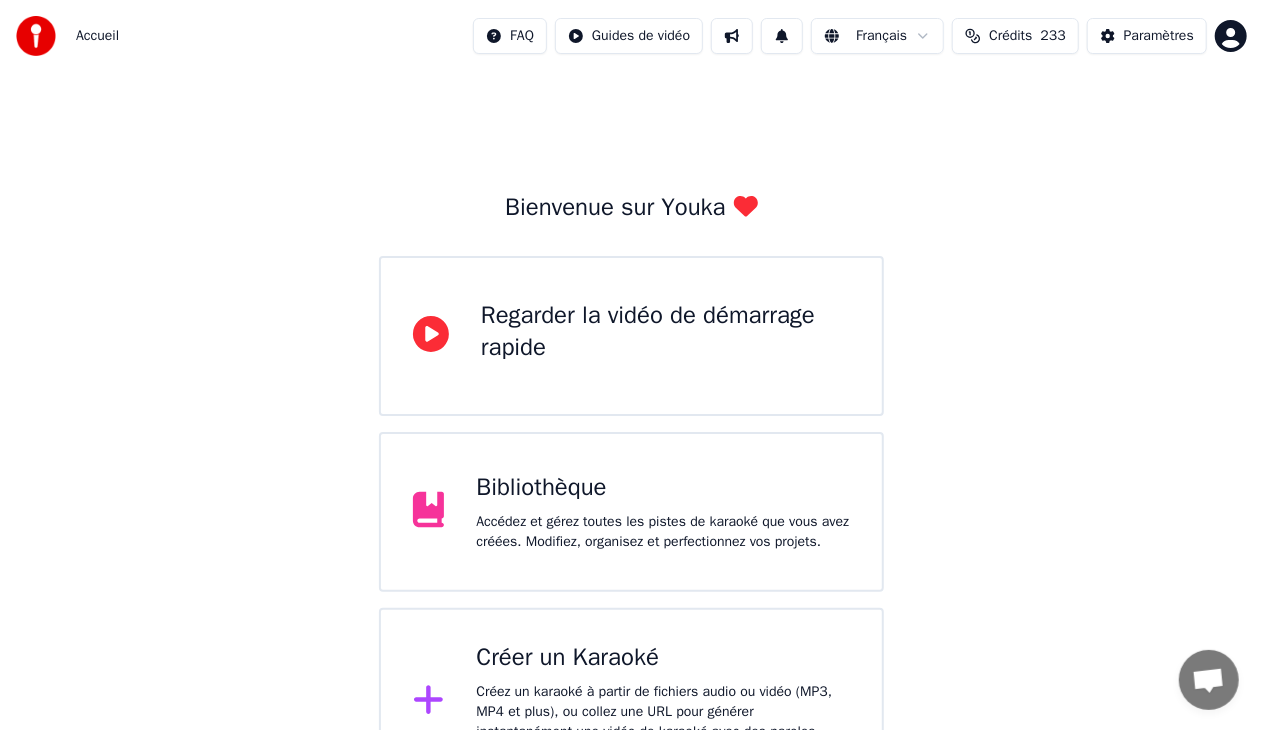 click on "Crédits" at bounding box center (1010, 36) 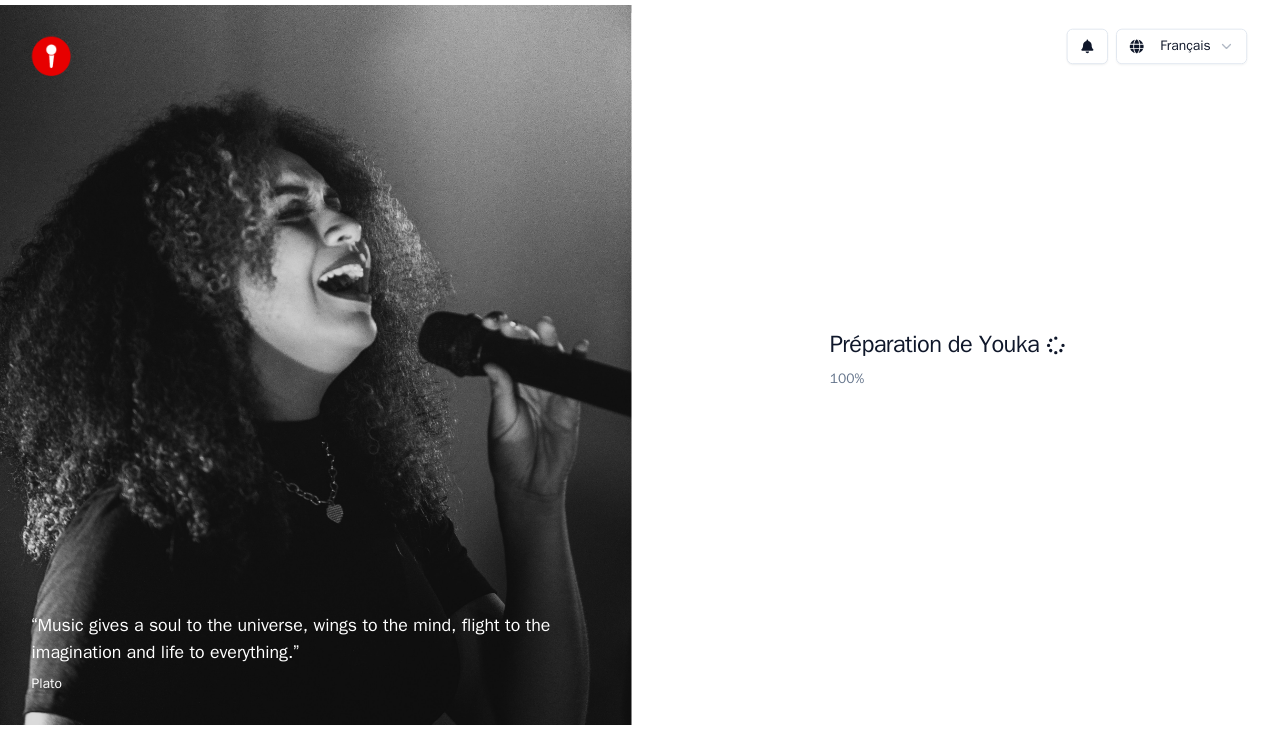 scroll, scrollTop: 0, scrollLeft: 0, axis: both 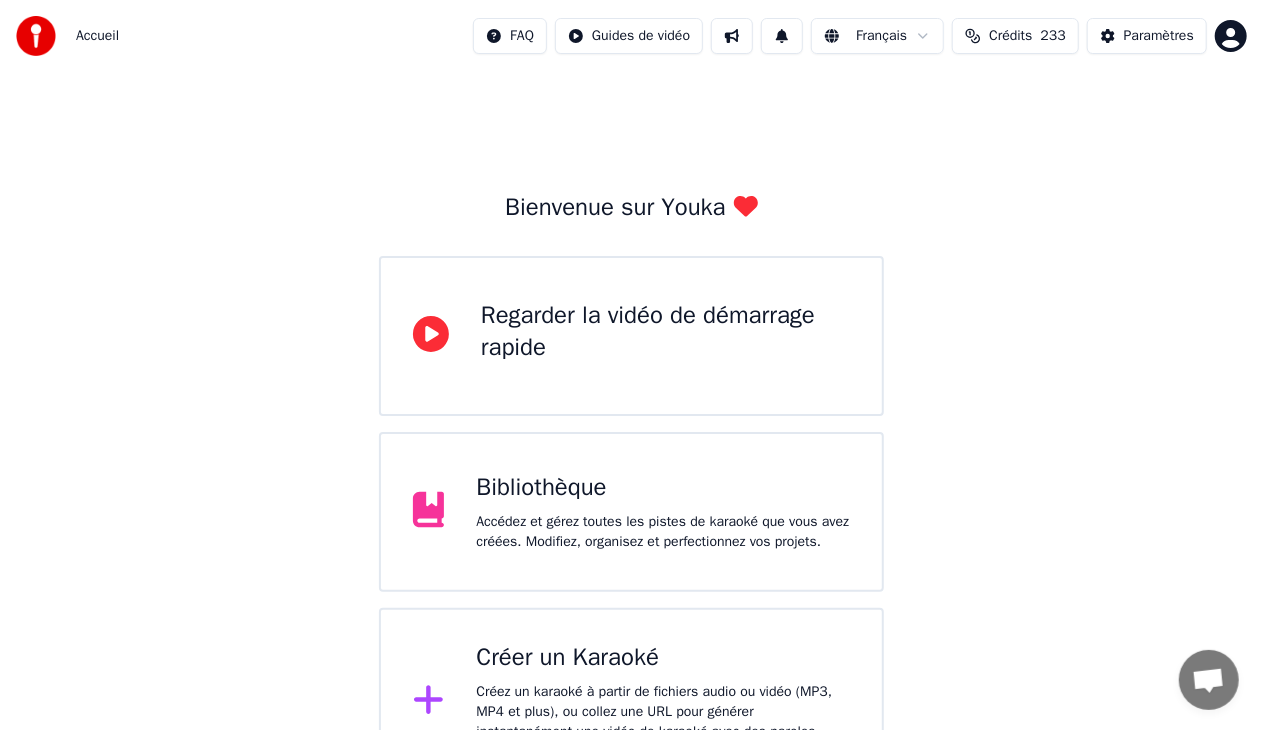 click on "Créez un karaoké à partir de fichiers audio ou vidéo (MP3, MP4 et plus), ou collez une URL pour générer instantanément une vidéo de karaoké avec des paroles synchronisées." at bounding box center (663, 722) 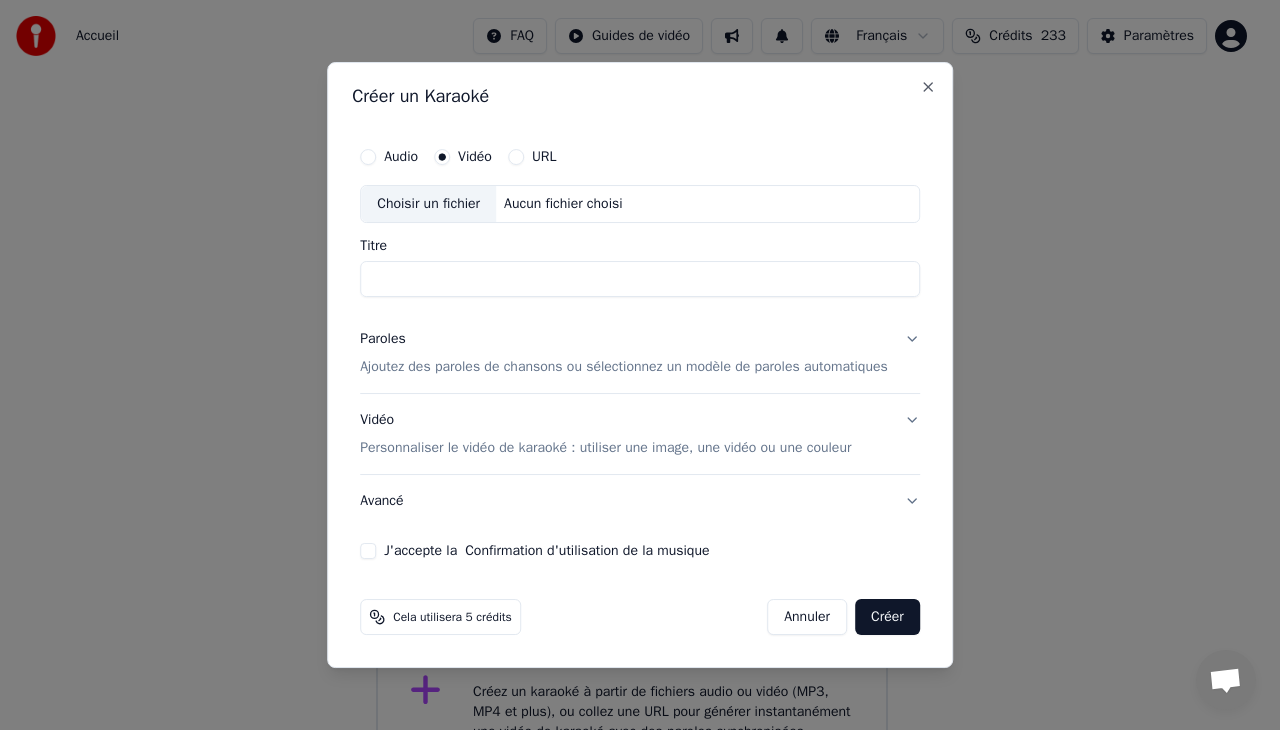 click on "Choisir un fichier" at bounding box center (428, 204) 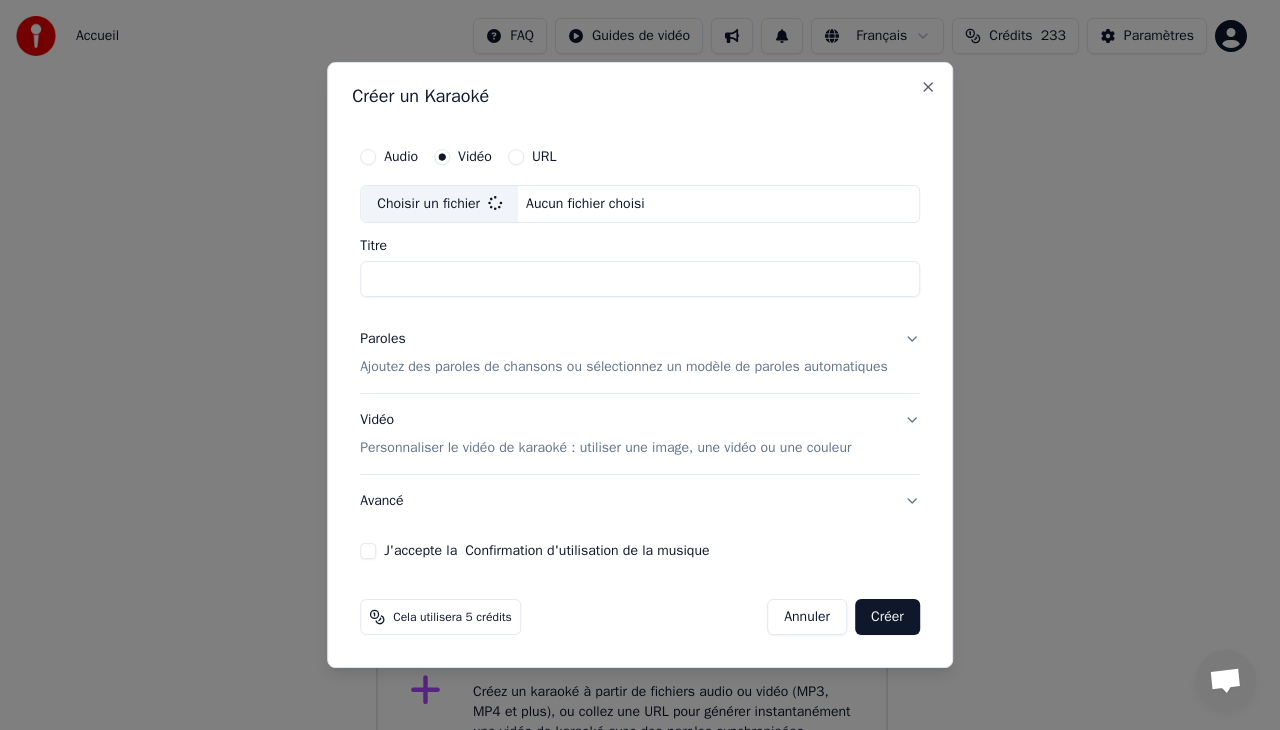 type on "**********" 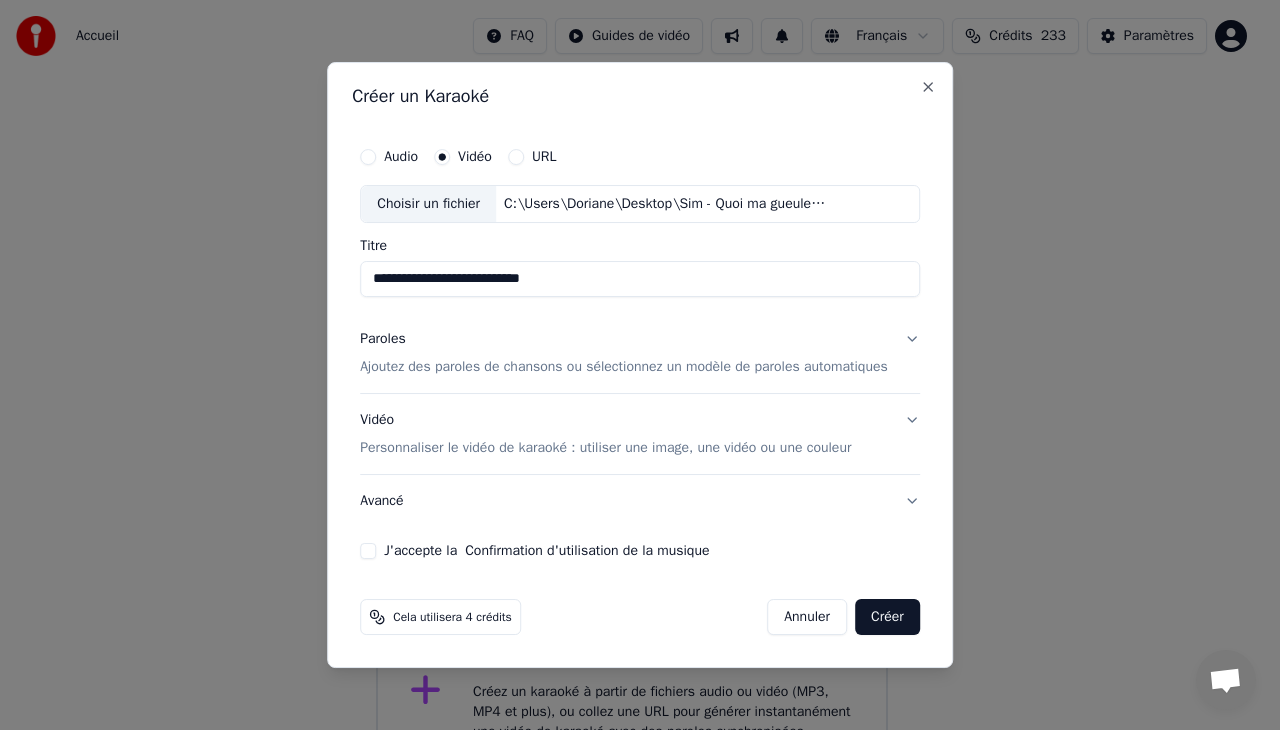 click on "Ajoutez des paroles de chansons ou sélectionnez un modèle de paroles automatiques" at bounding box center (624, 367) 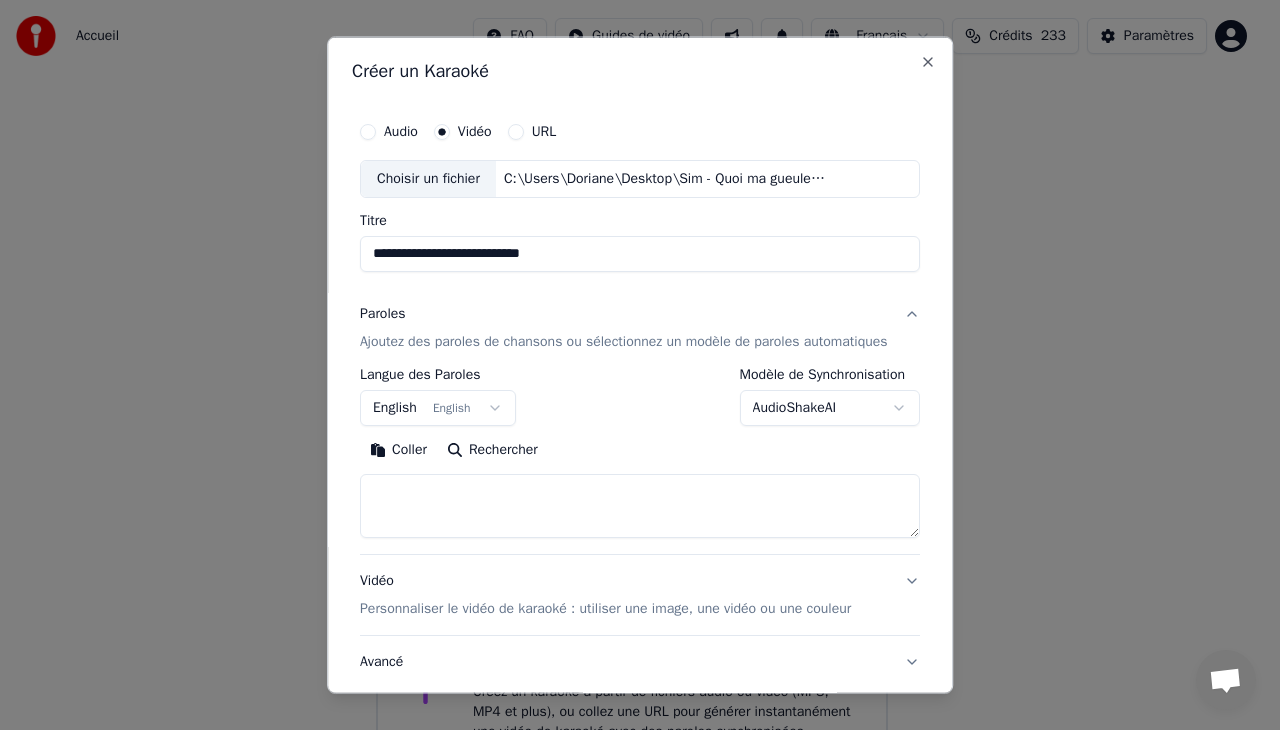 click on "English English" at bounding box center (438, 407) 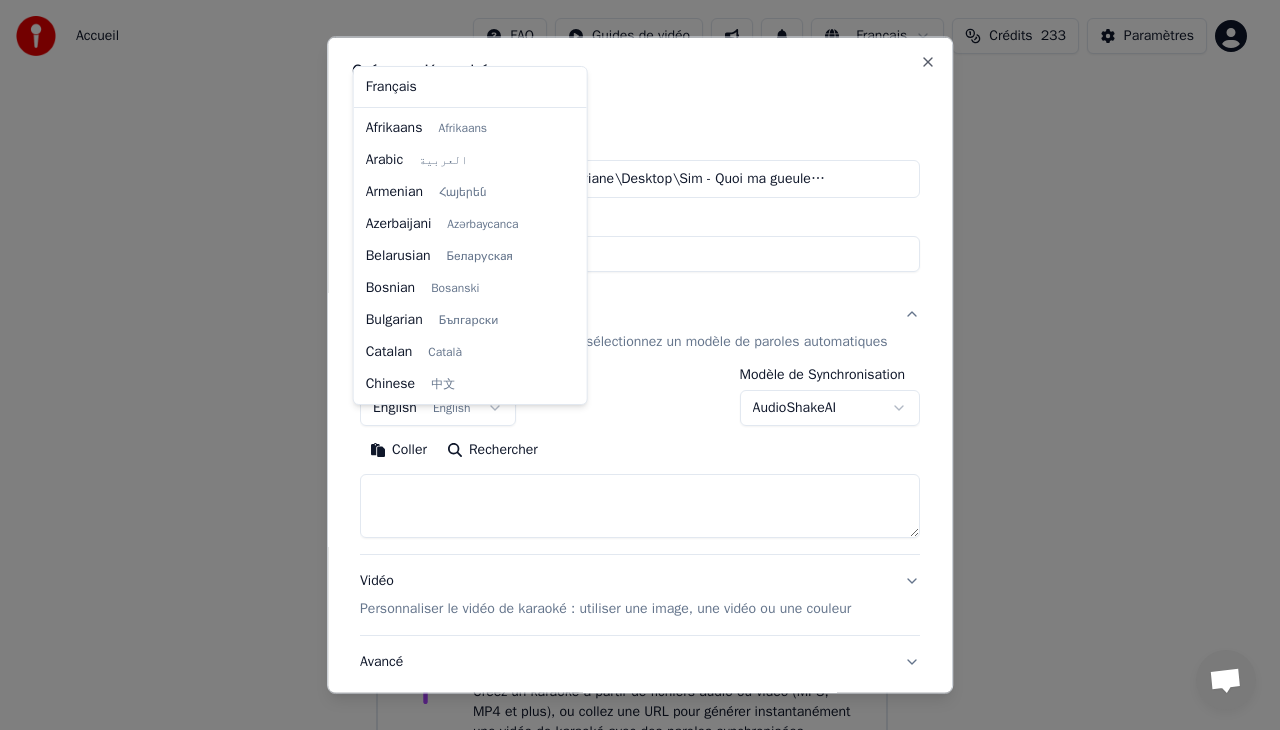 scroll, scrollTop: 160, scrollLeft: 0, axis: vertical 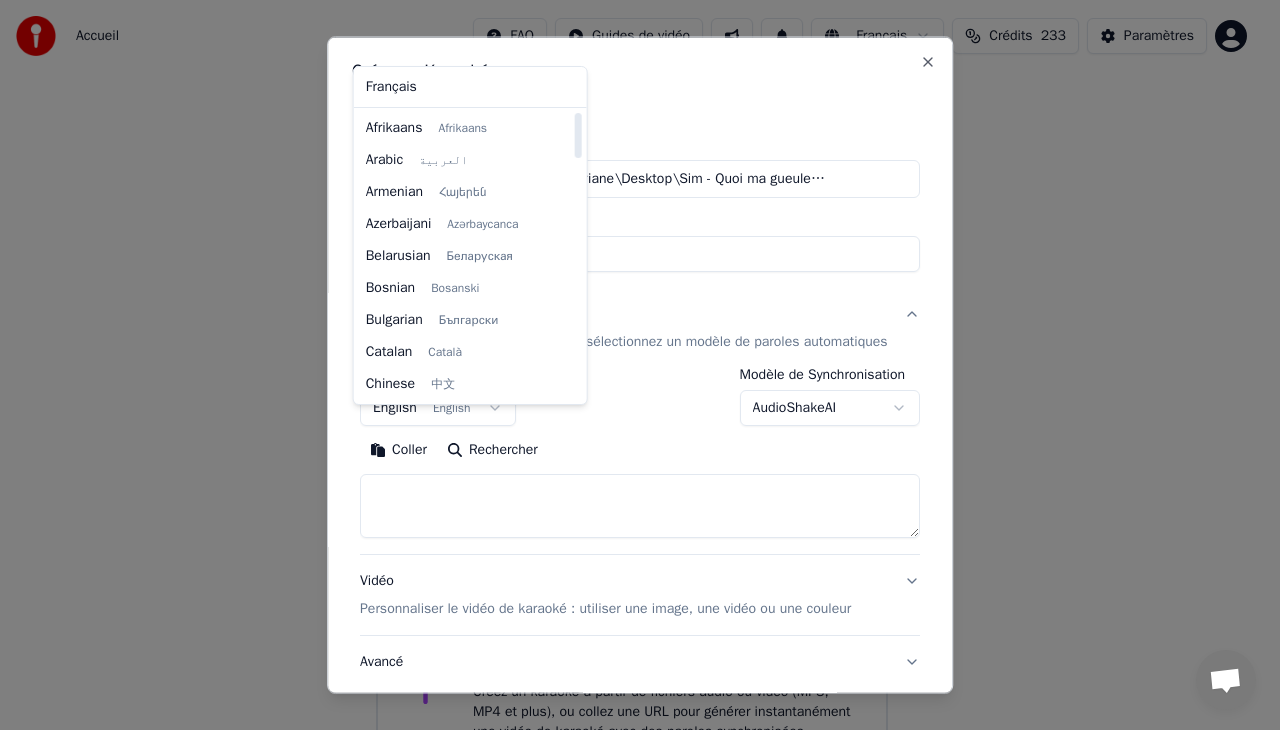 drag, startPoint x: 574, startPoint y: 162, endPoint x: 567, endPoint y: 104, distance: 58.420887 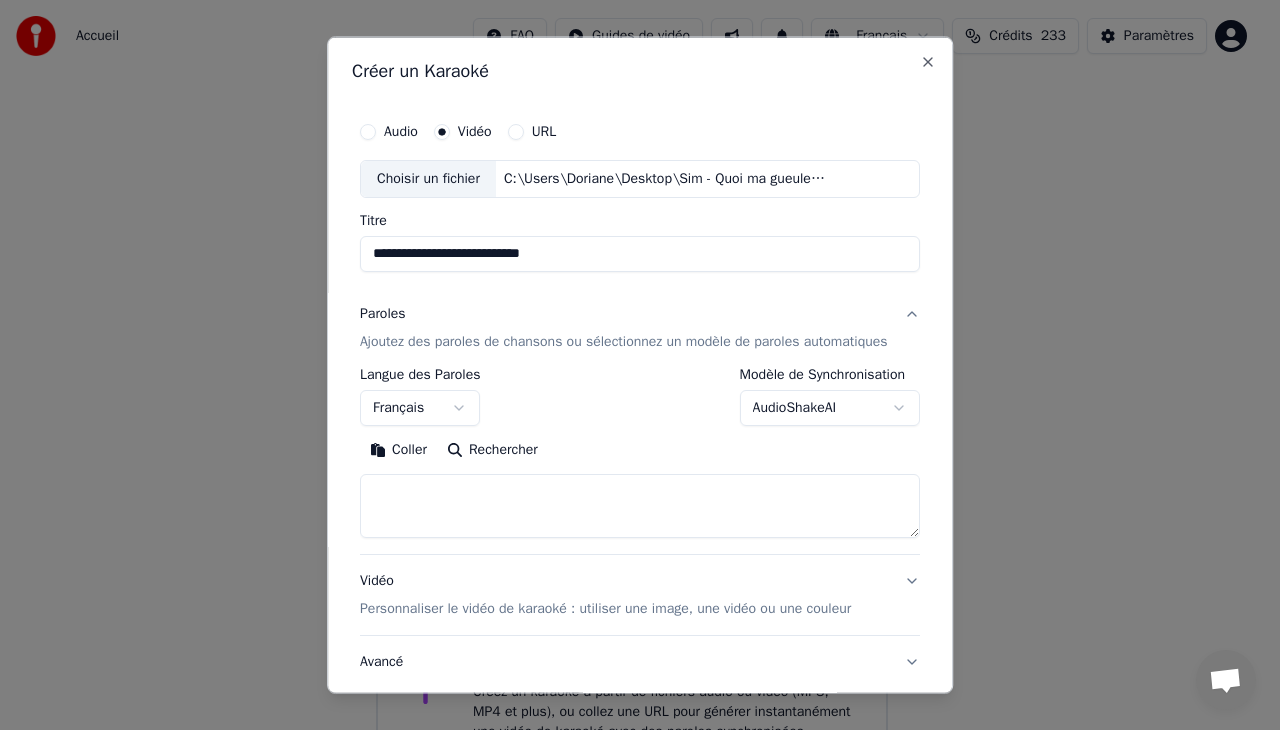click on "Ajoutez des paroles de chansons ou sélectionnez un modèle de paroles automatiques" at bounding box center (624, 341) 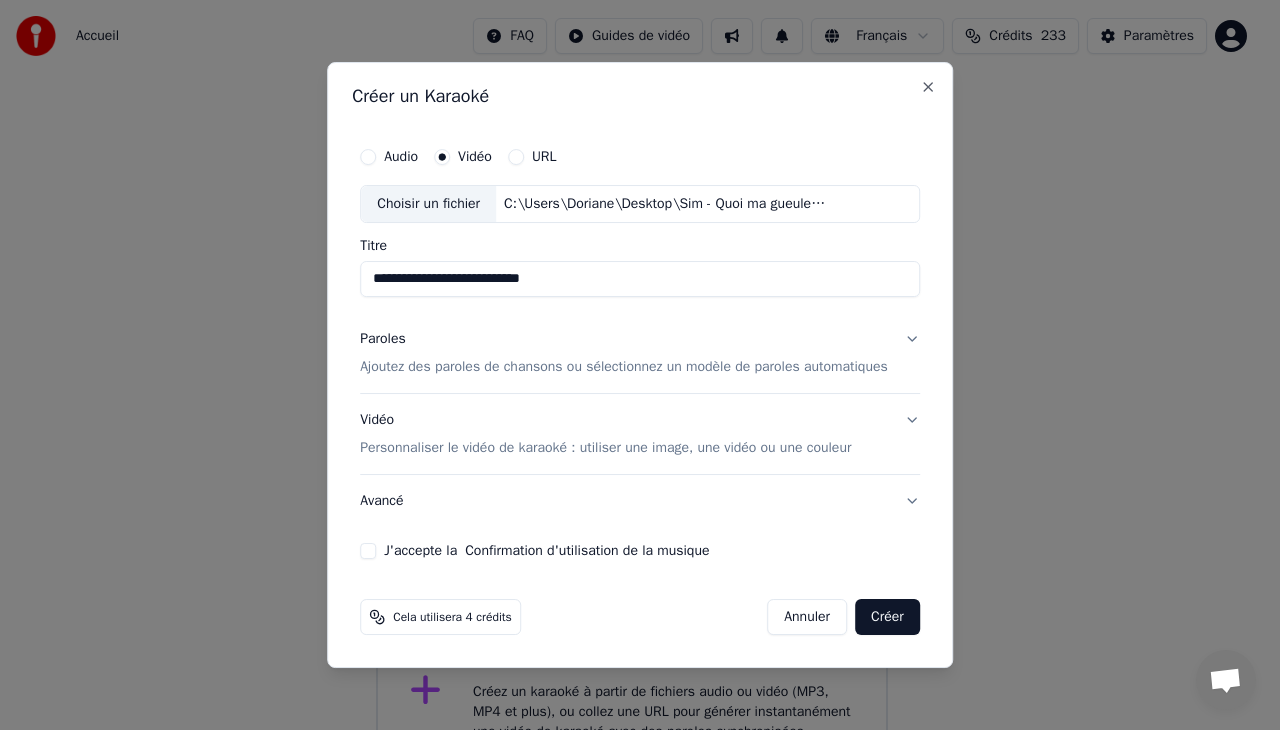 click on "Ajoutez des paroles de chansons ou sélectionnez un modèle de paroles automatiques" at bounding box center [624, 367] 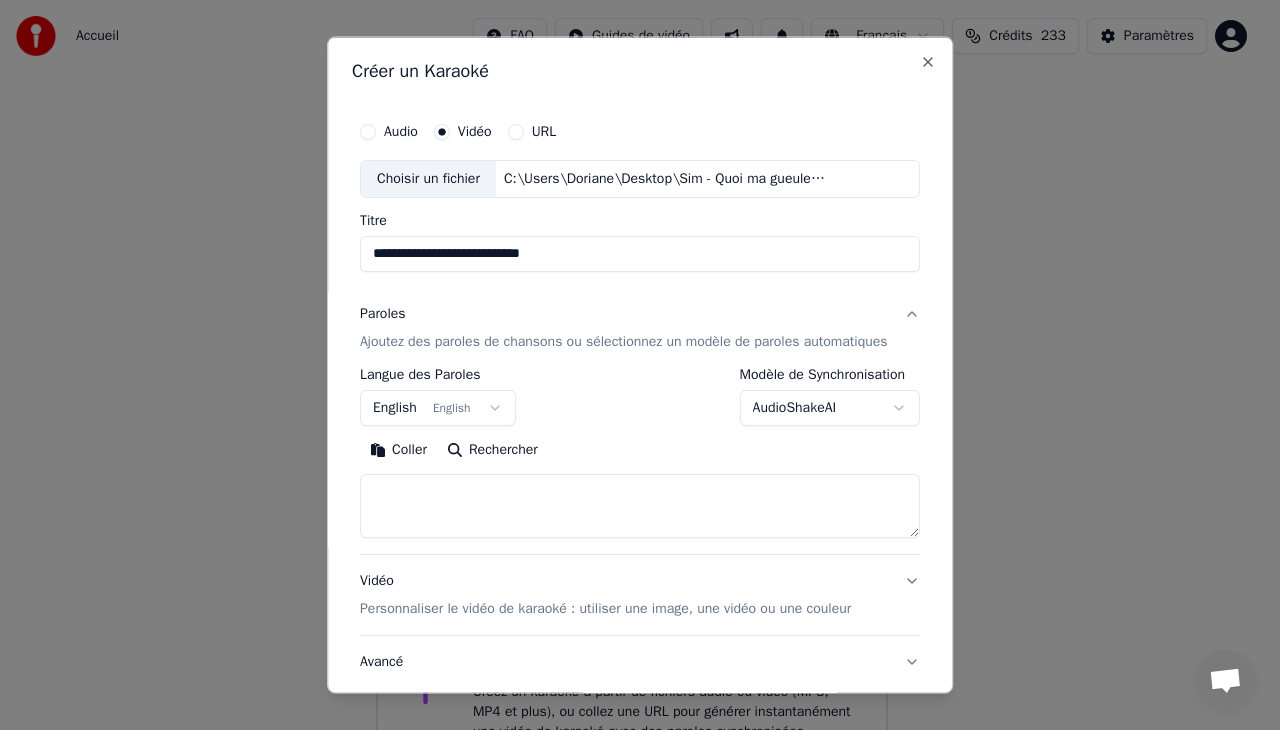 click on "Ajoutez des paroles de chansons ou sélectionnez un modèle de paroles automatiques" at bounding box center (624, 341) 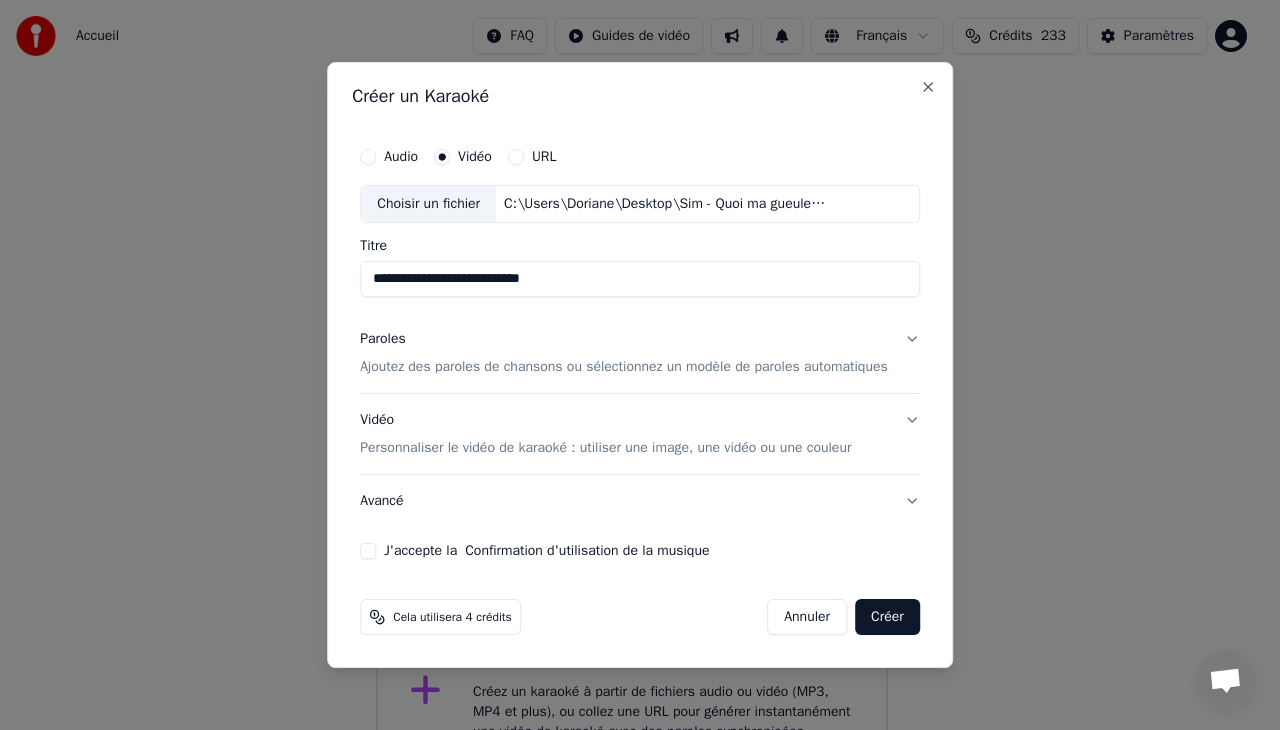 click on "Ajoutez des paroles de chansons ou sélectionnez un modèle de paroles automatiques" at bounding box center [624, 367] 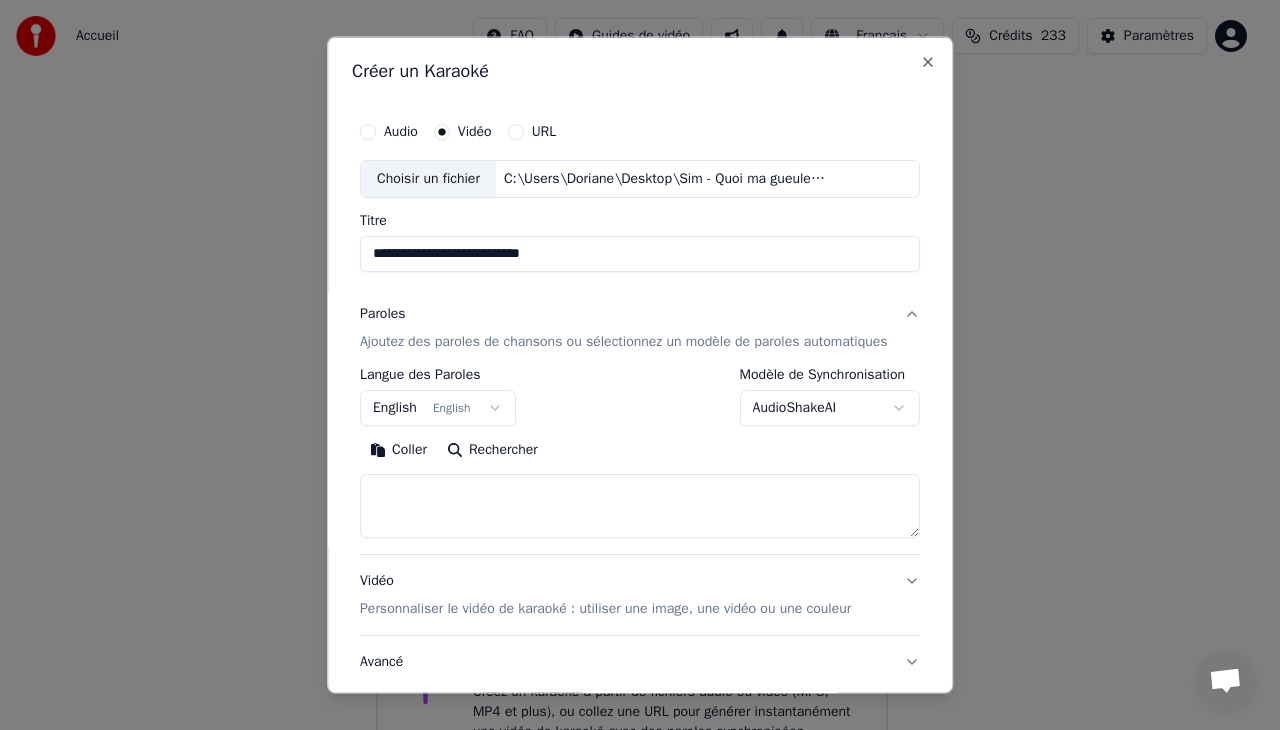 type 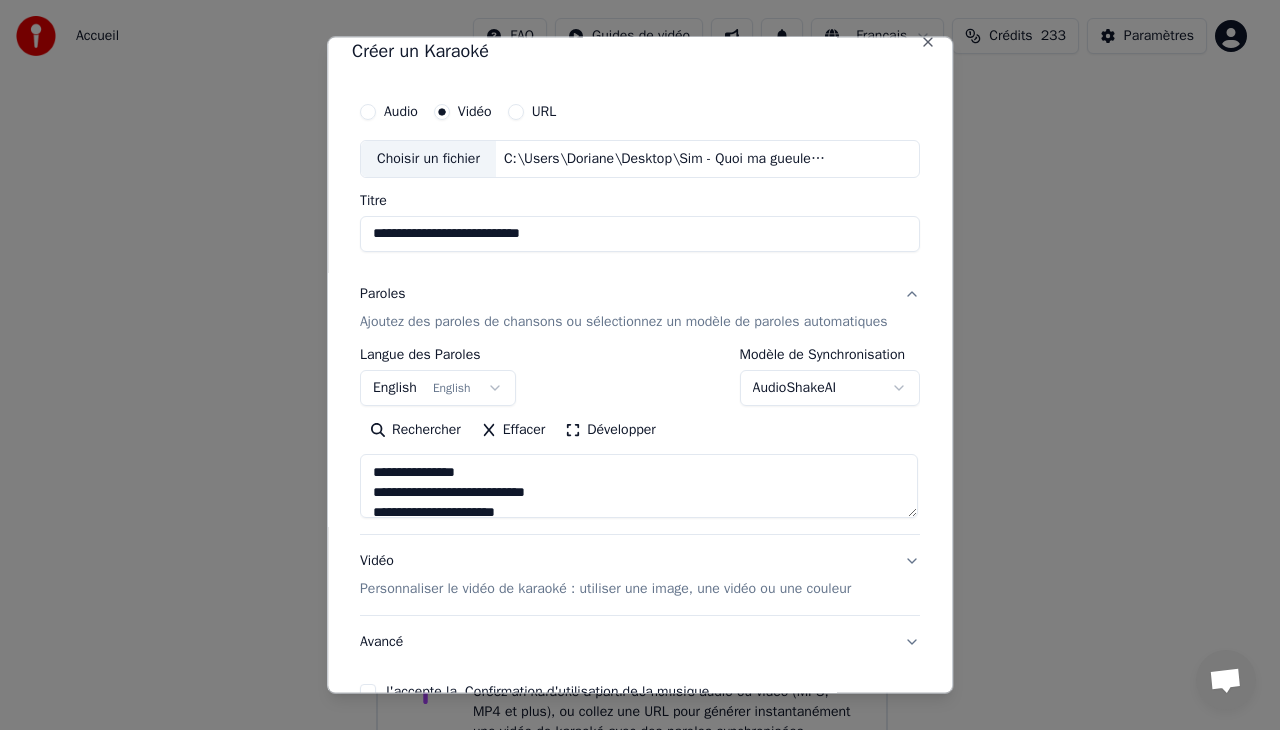 scroll, scrollTop: 0, scrollLeft: 0, axis: both 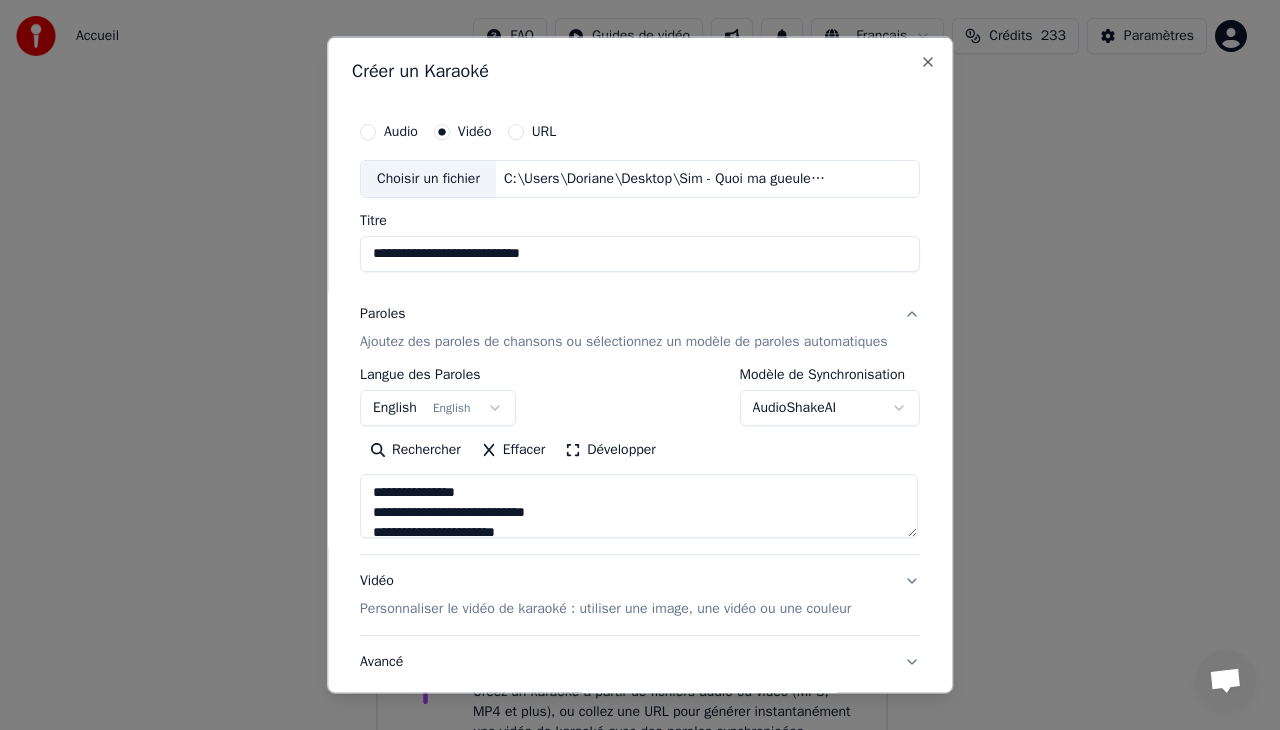 click on "Vidéo Personnaliser le vidéo de karaoké : utiliser une image, une vidéo ou une couleur" at bounding box center [605, 594] 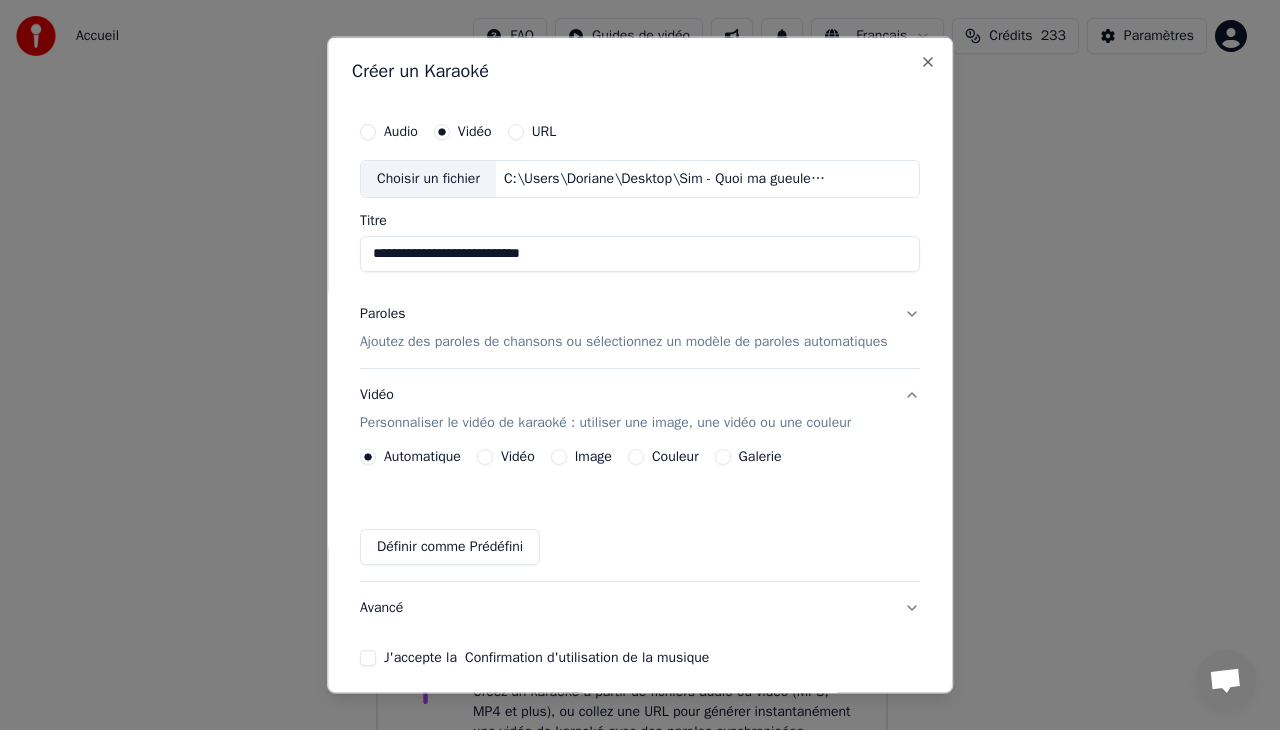 click on "Vidéo" at bounding box center (485, 456) 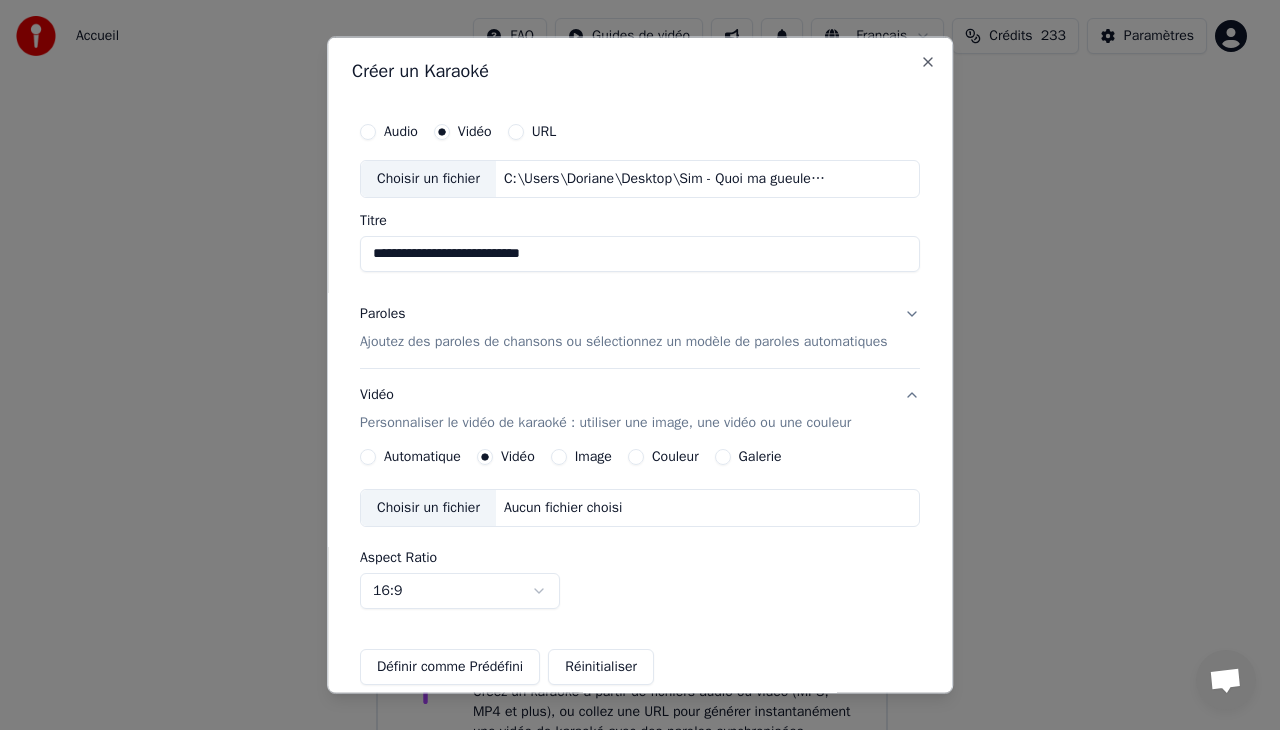 click on "Choisir un fichier" at bounding box center [428, 507] 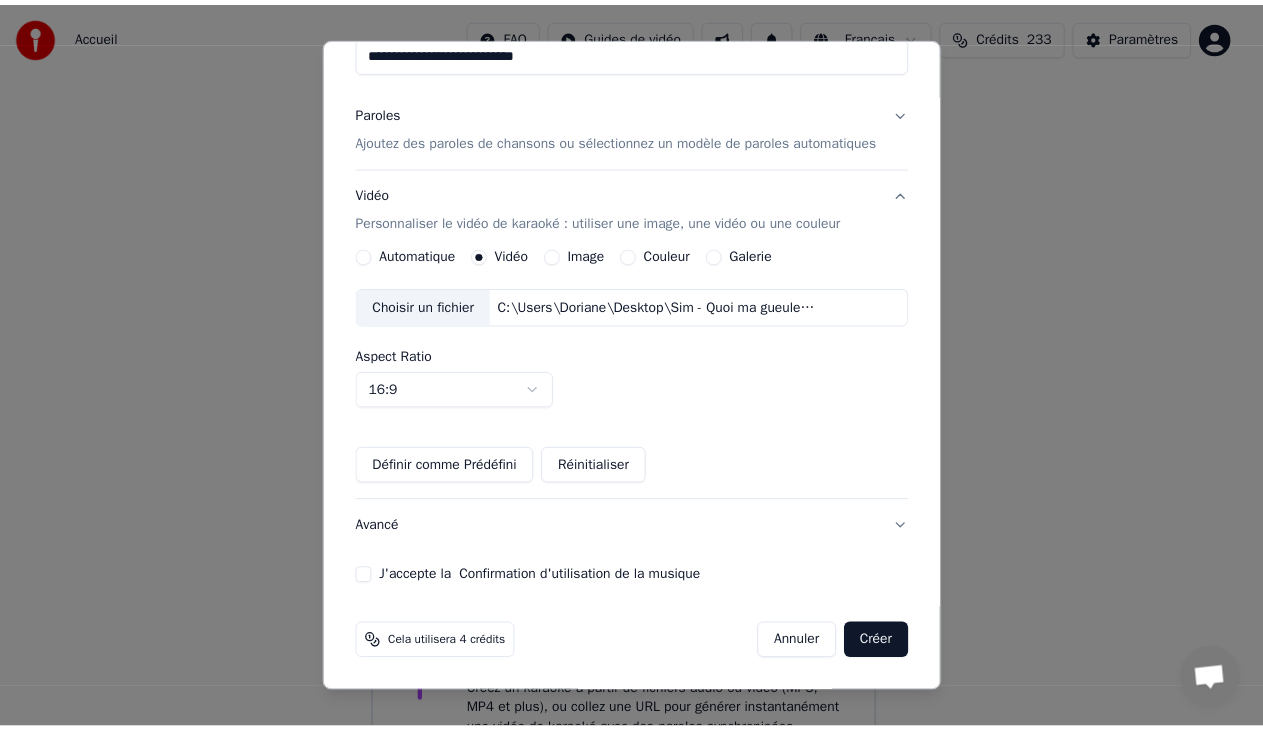 scroll, scrollTop: 218, scrollLeft: 0, axis: vertical 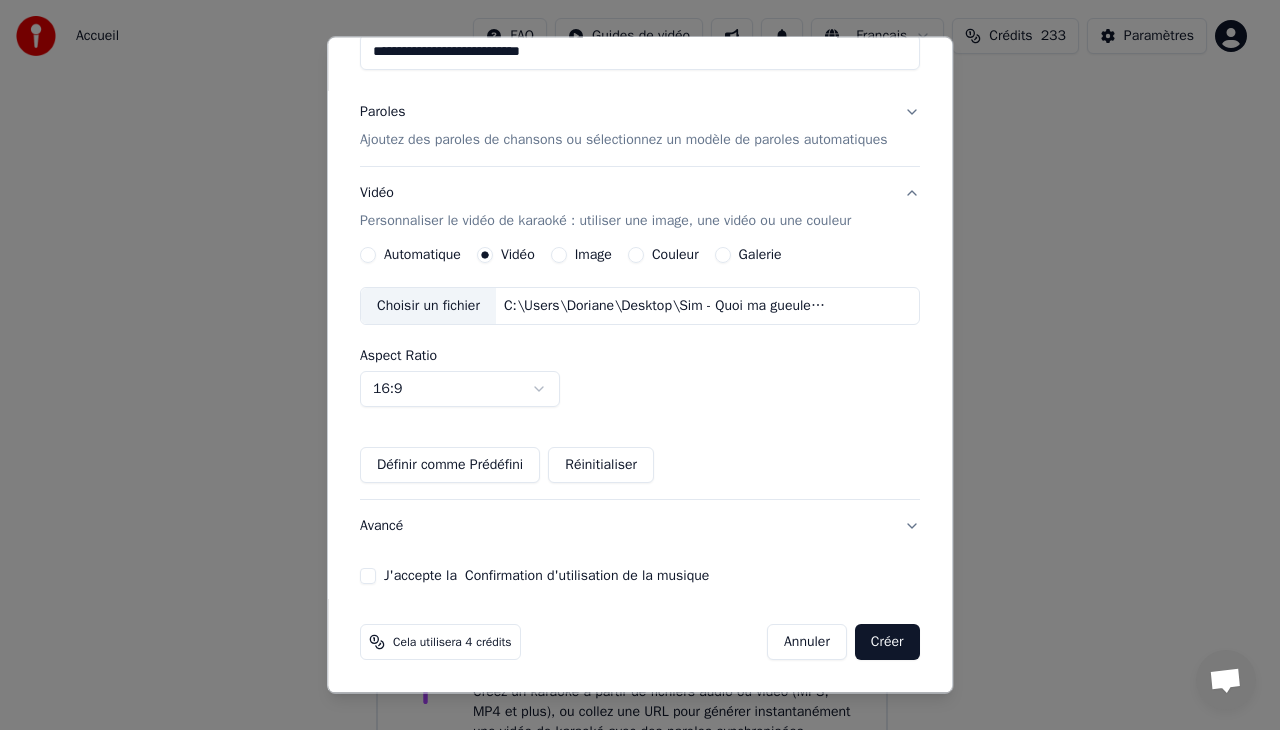click on "J'accepte la   Confirmation d'utilisation de la musique" at bounding box center (368, 576) 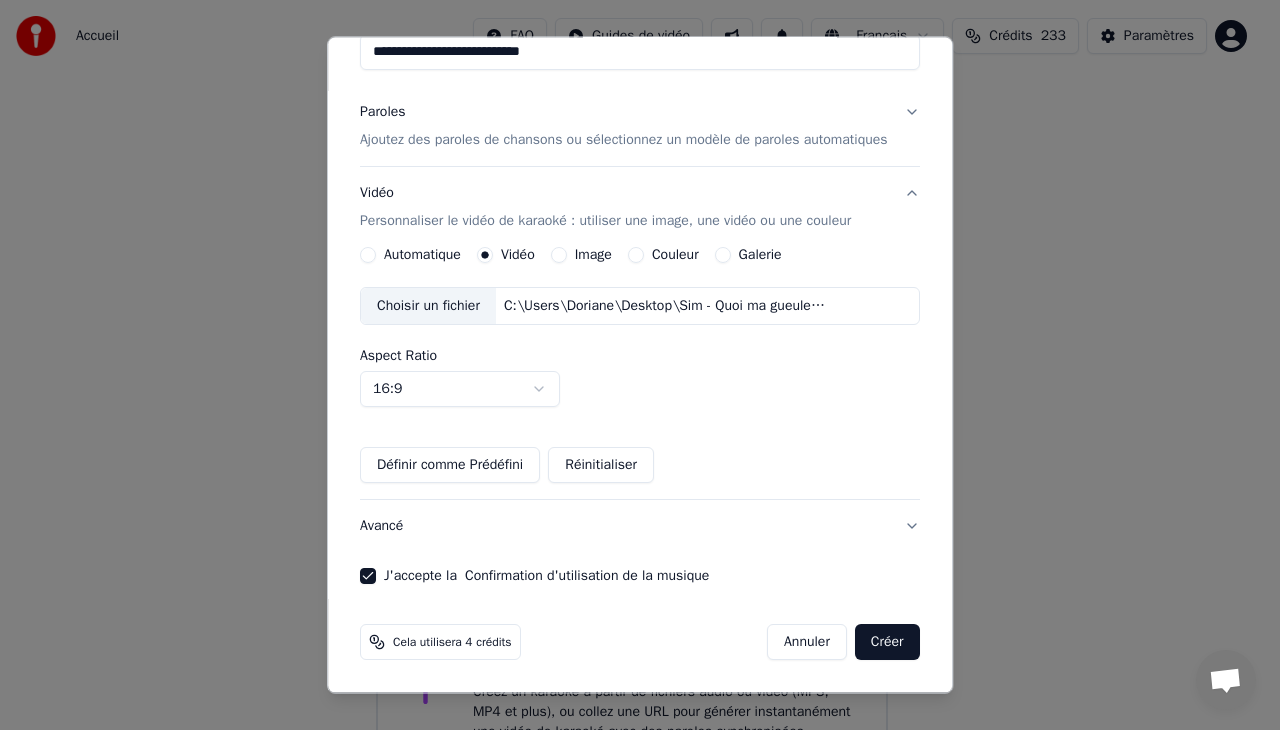 click on "Créer" at bounding box center [887, 642] 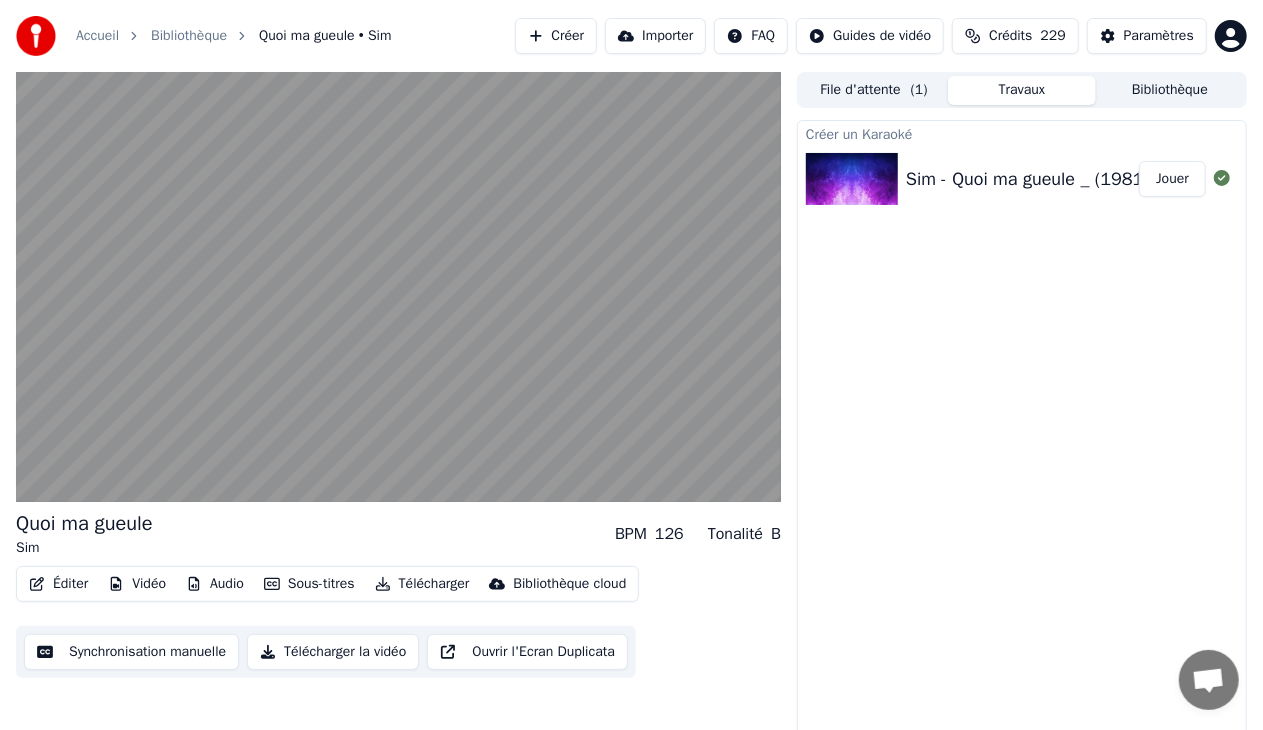 click on "Jouer" at bounding box center (1172, 179) 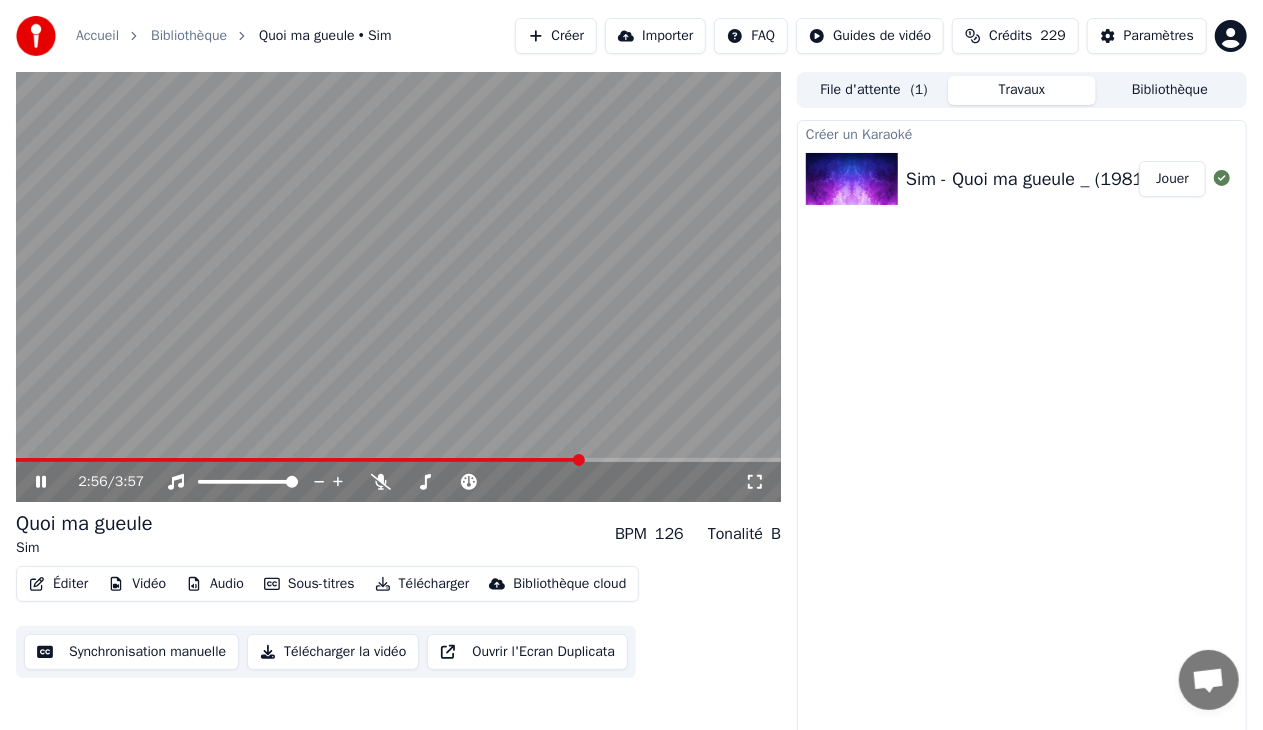 click on "Créer un Karaoké Sim - Quoi ma gueule _ (1981) Jouer" at bounding box center [1022, 430] 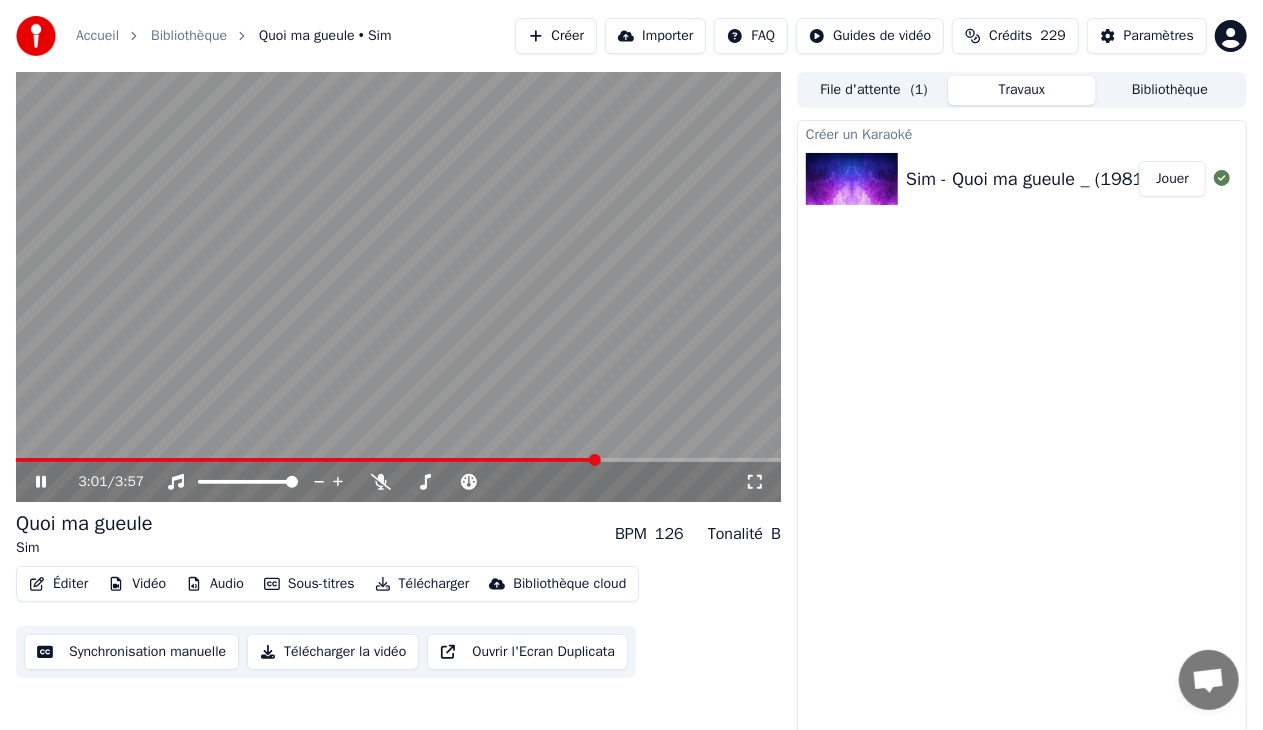 click at bounding box center [398, 287] 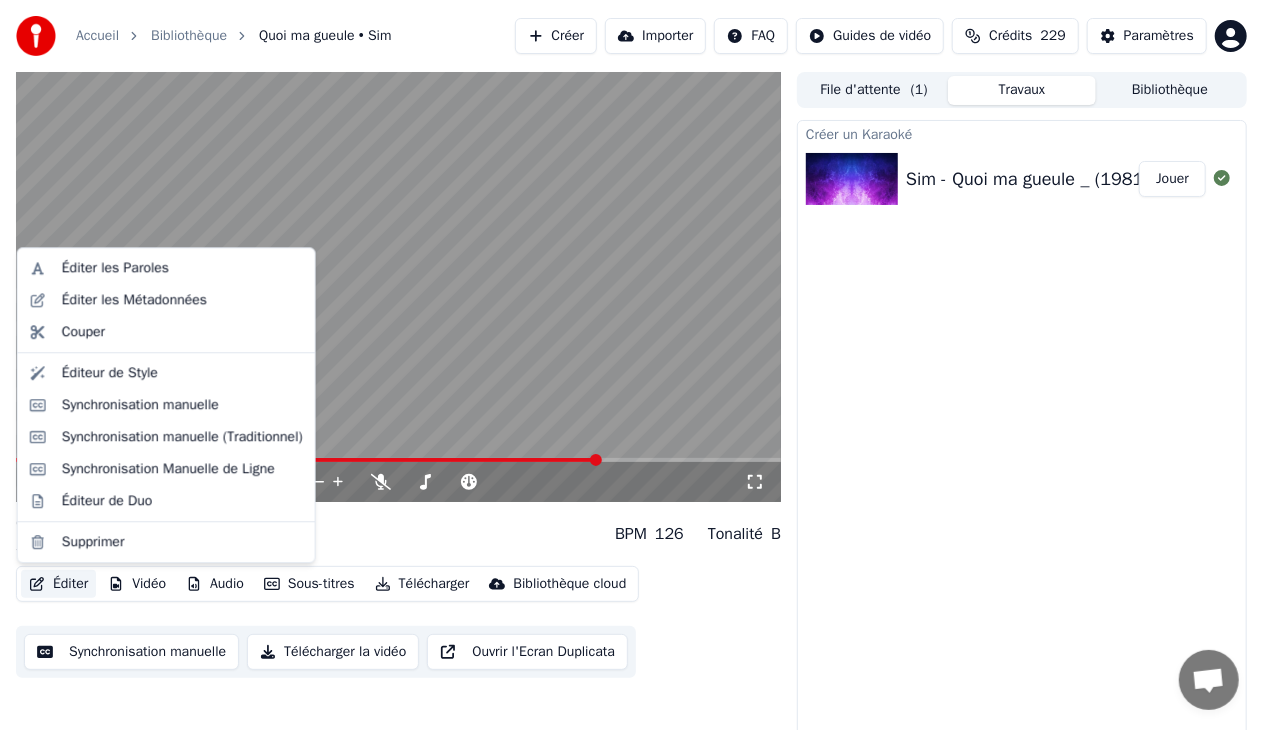 click on "Éditer" at bounding box center (58, 584) 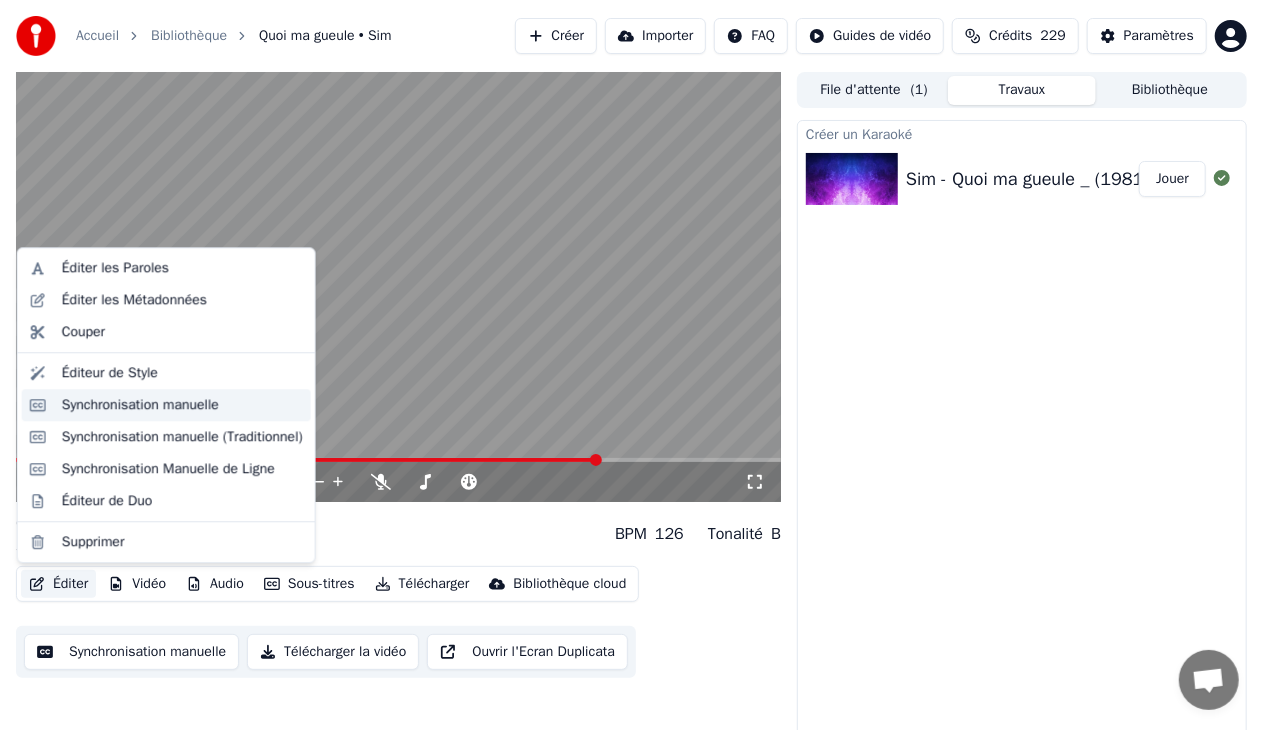 click on "Synchronisation manuelle" at bounding box center [140, 405] 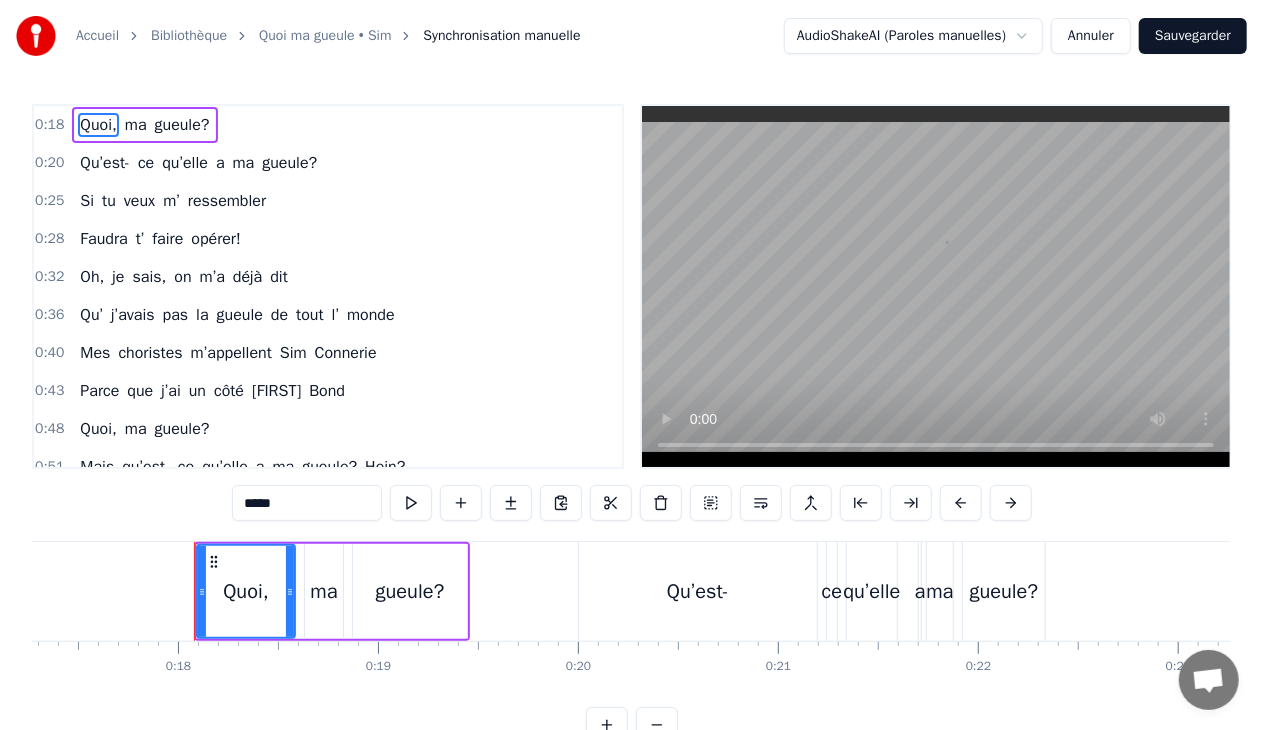 scroll, scrollTop: 0, scrollLeft: 3516, axis: horizontal 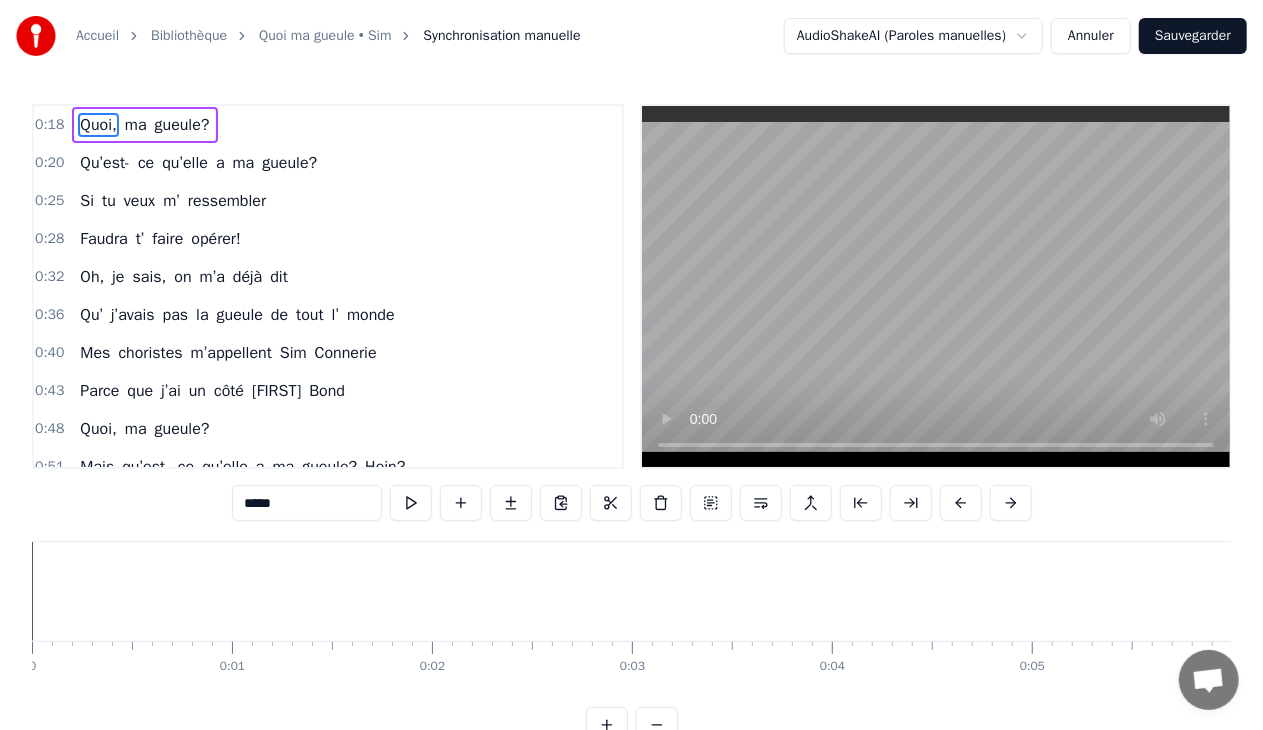 drag, startPoint x: 62, startPoint y: 122, endPoint x: 219, endPoint y: 284, distance: 225.59477 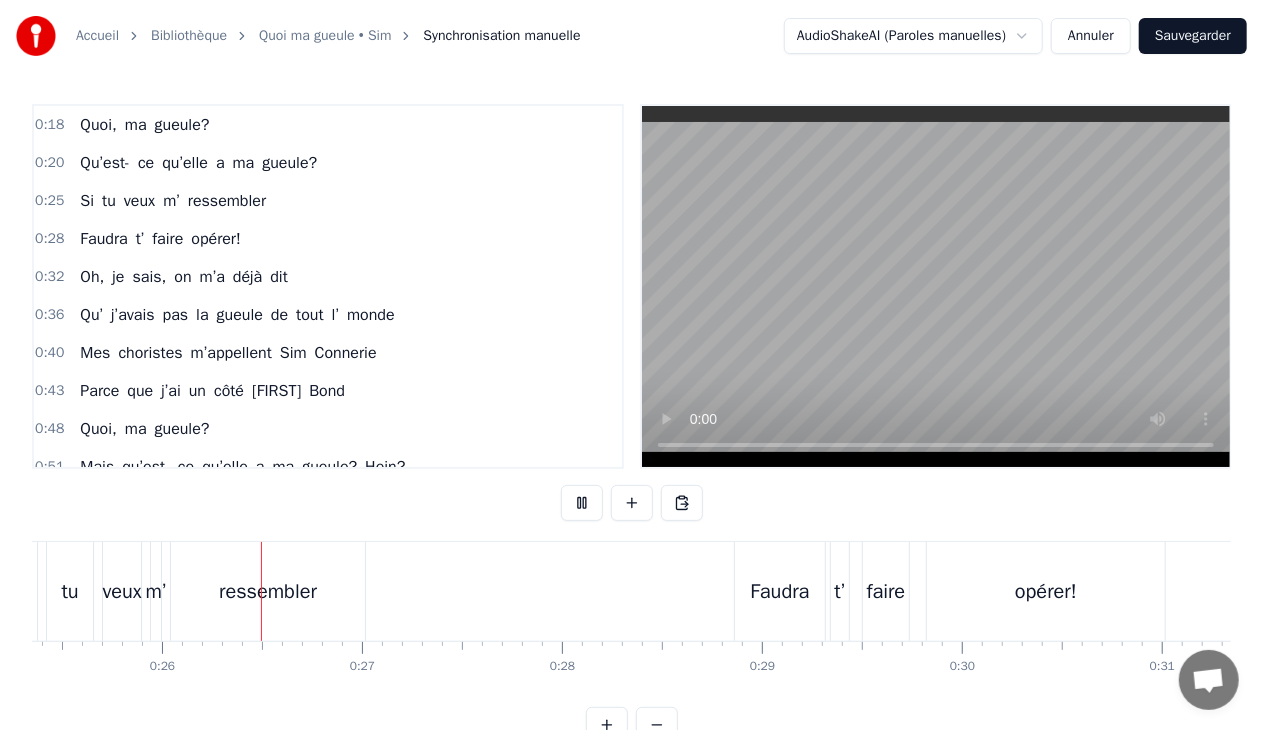 scroll, scrollTop: 0, scrollLeft: 5084, axis: horizontal 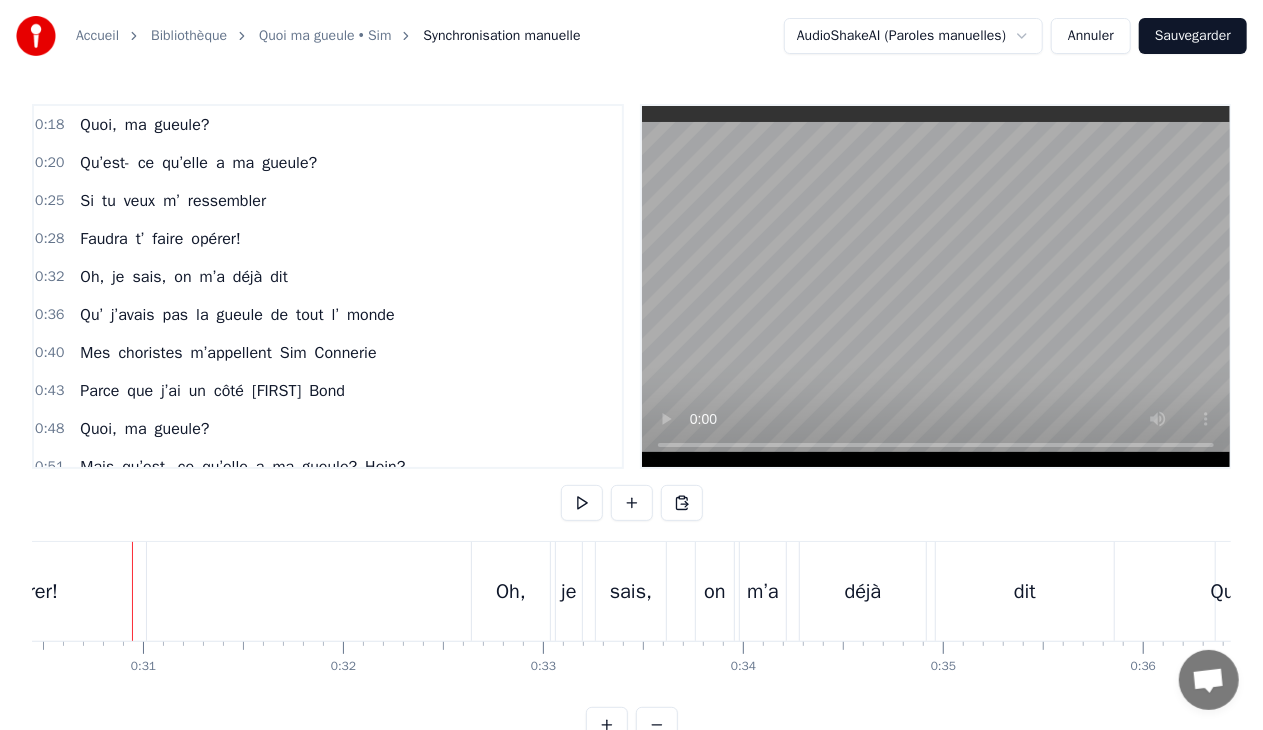 click on "Bibliothèque" at bounding box center [189, 36] 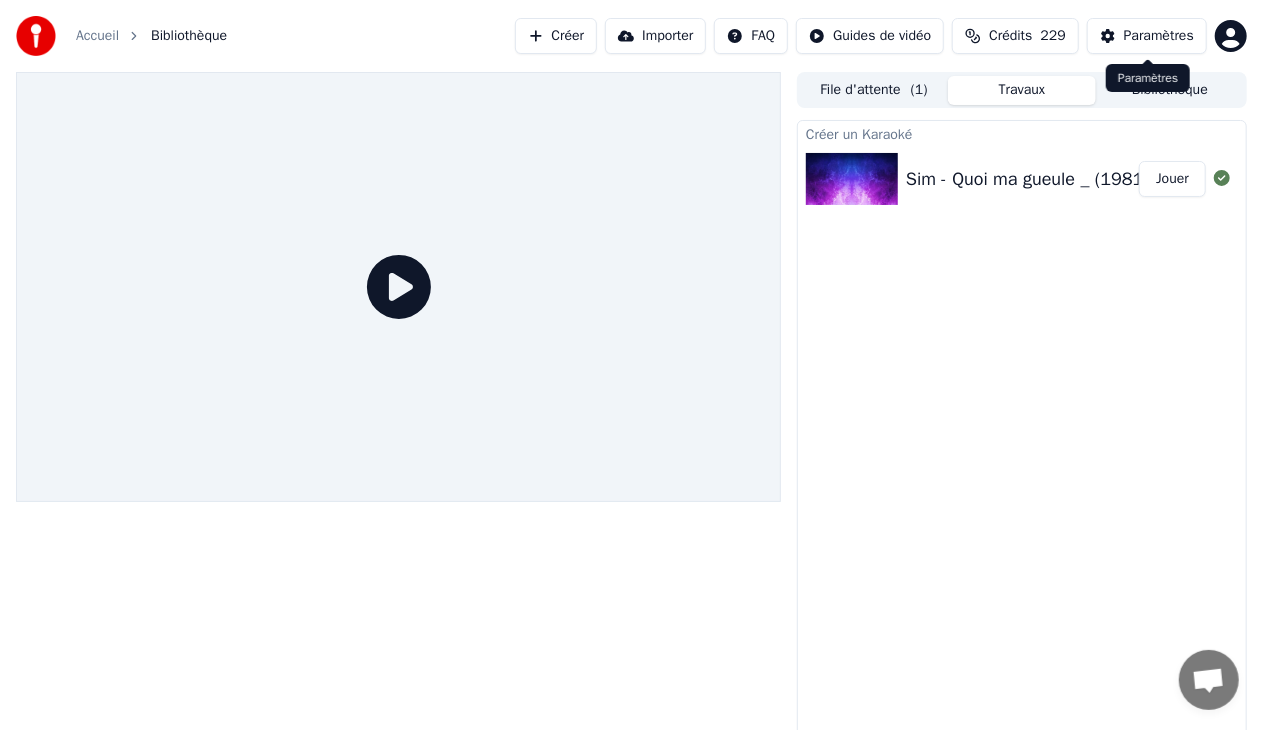 click on "Paramètres Paramètres" at bounding box center [1148, 78] 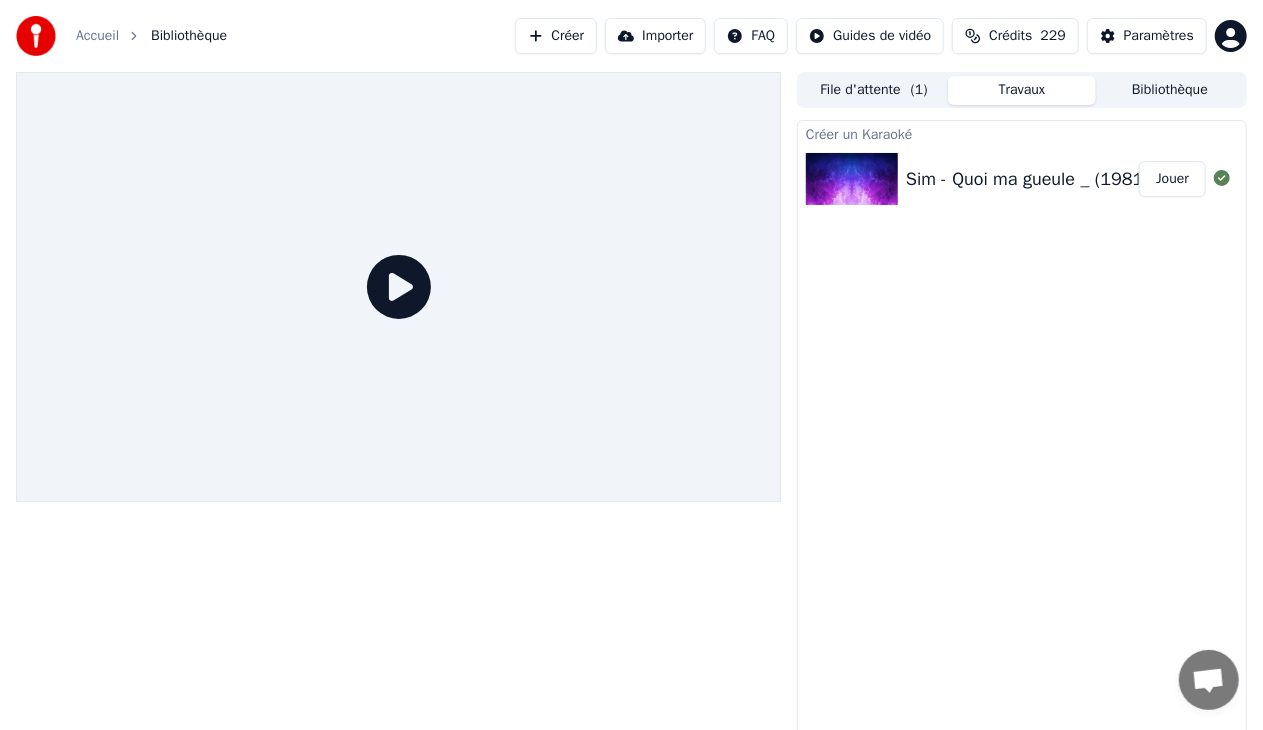 click on "Bibliothèque" at bounding box center [1170, 90] 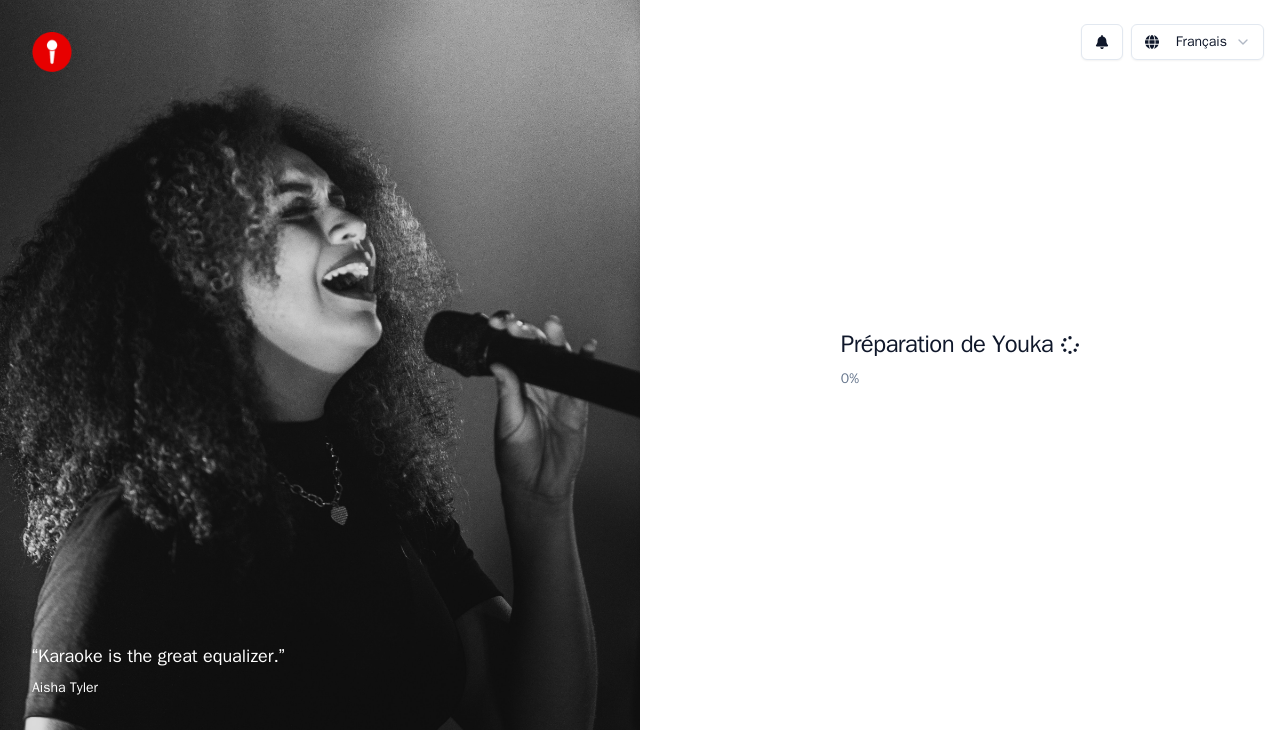 scroll, scrollTop: 0, scrollLeft: 0, axis: both 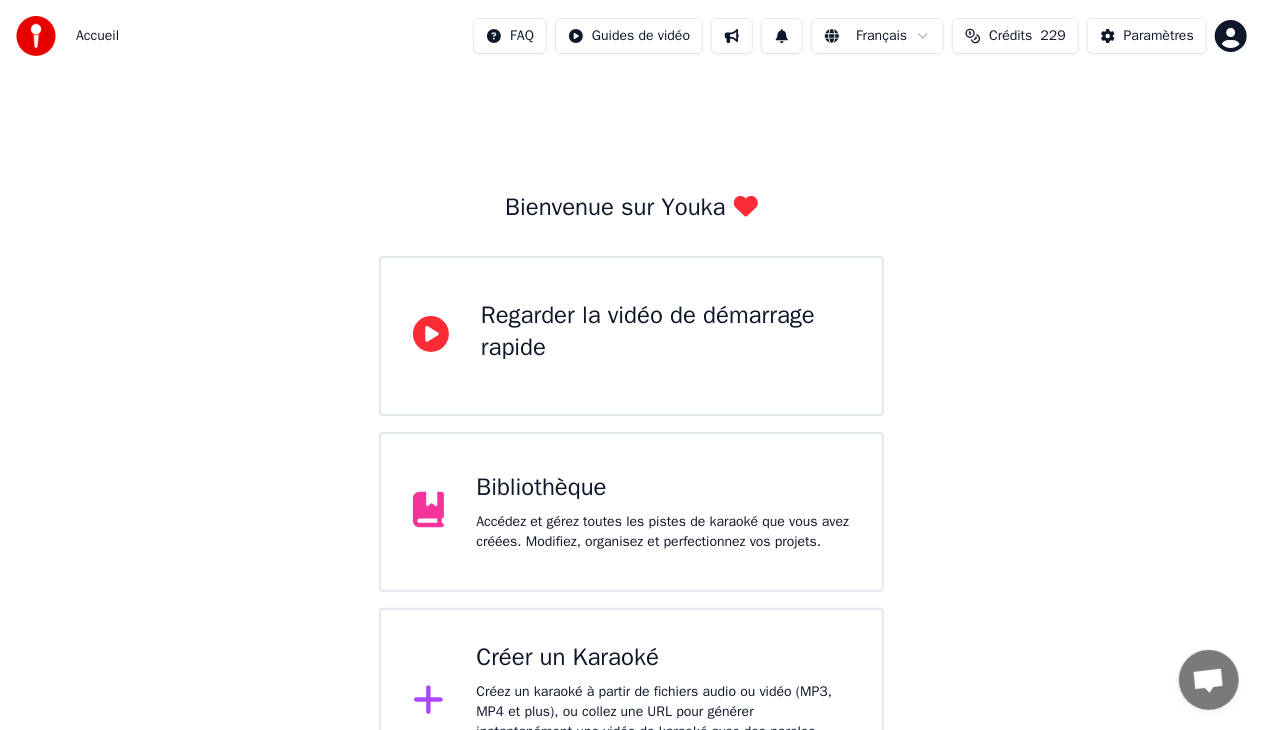click on "Créer un Karaoké" at bounding box center (663, 658) 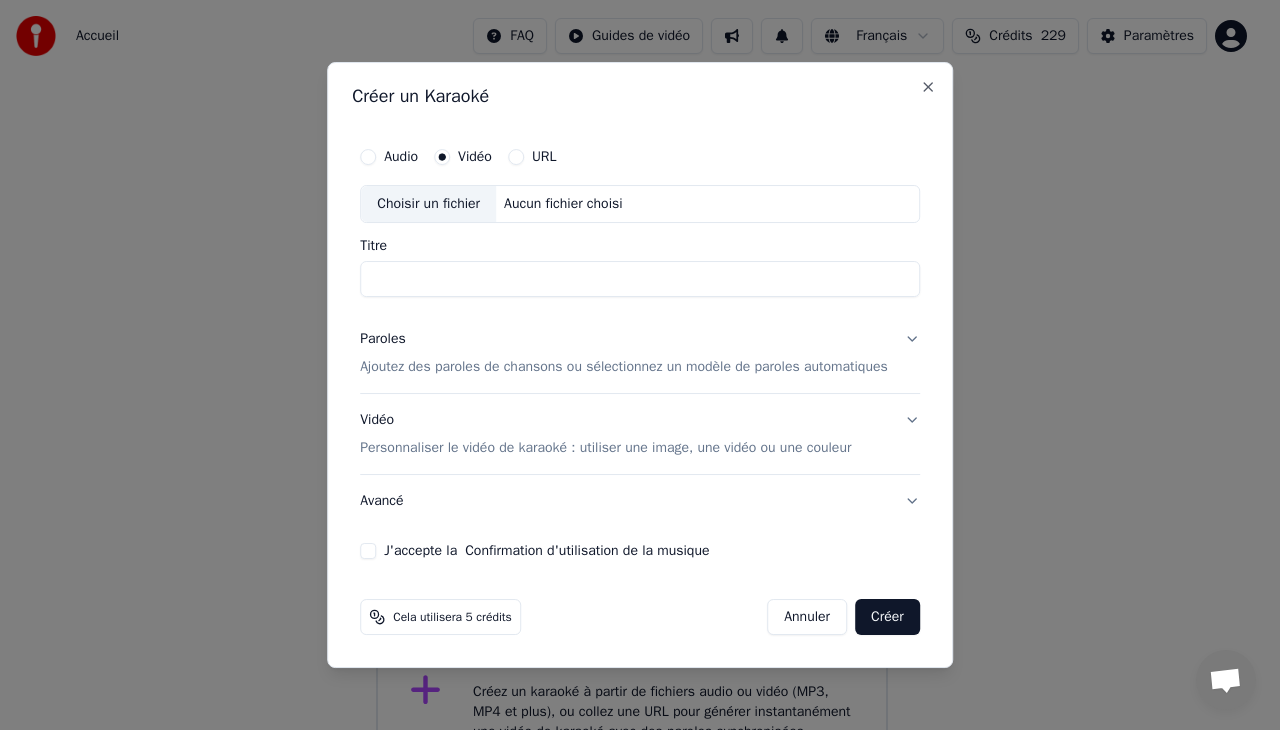 click on "Choisir un fichier" at bounding box center (428, 204) 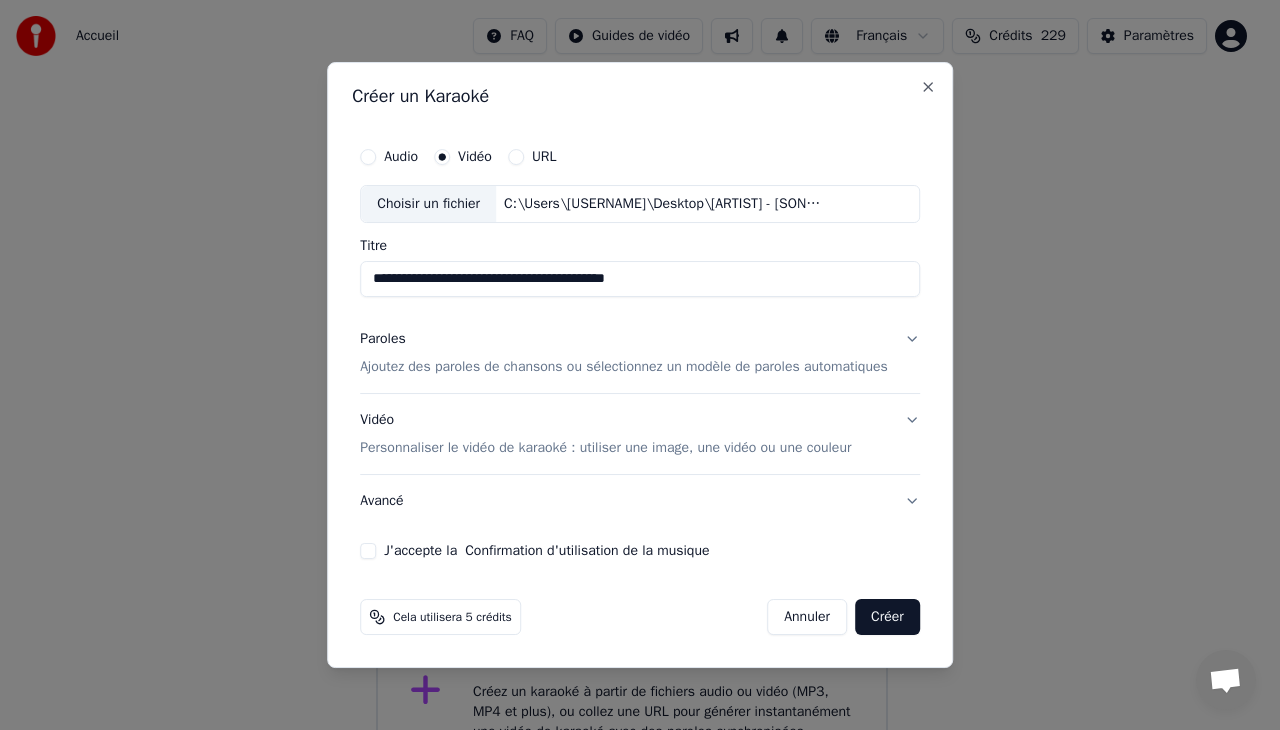 type on "**********" 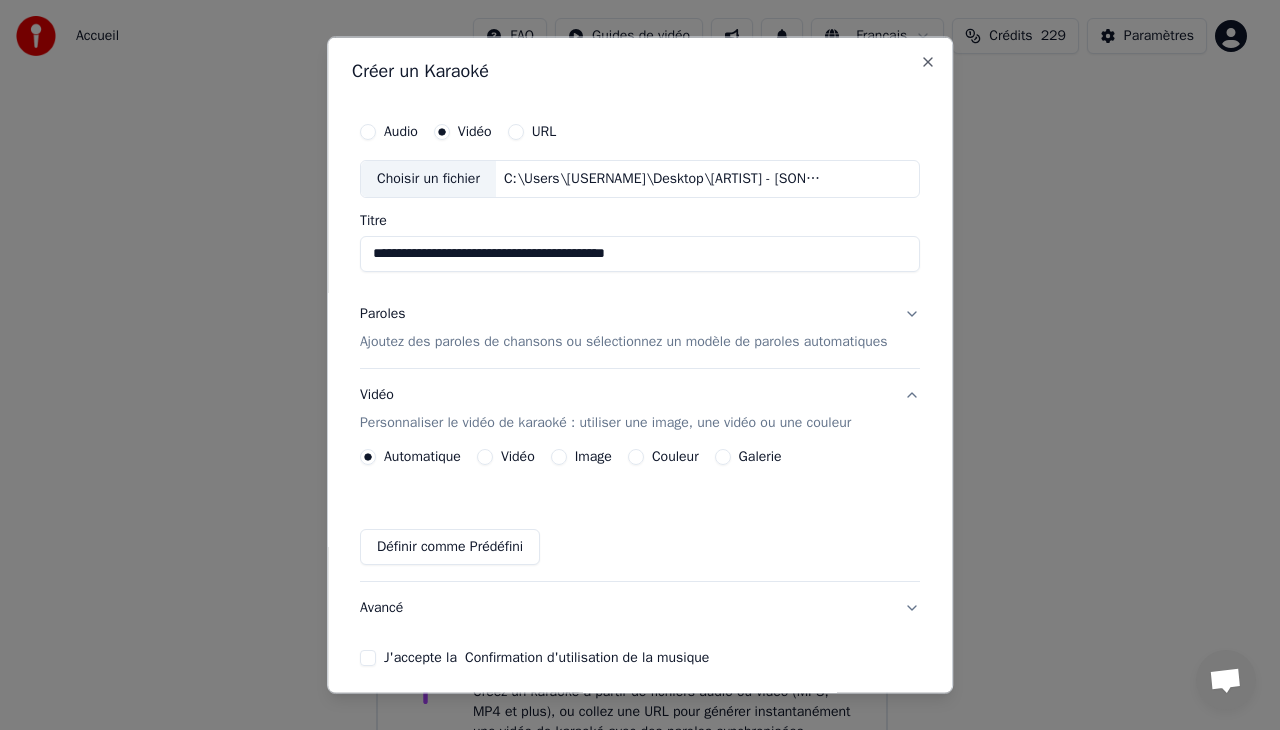 click on "Ajoutez des paroles de chansons ou sélectionnez un modèle de paroles automatiques" at bounding box center [624, 341] 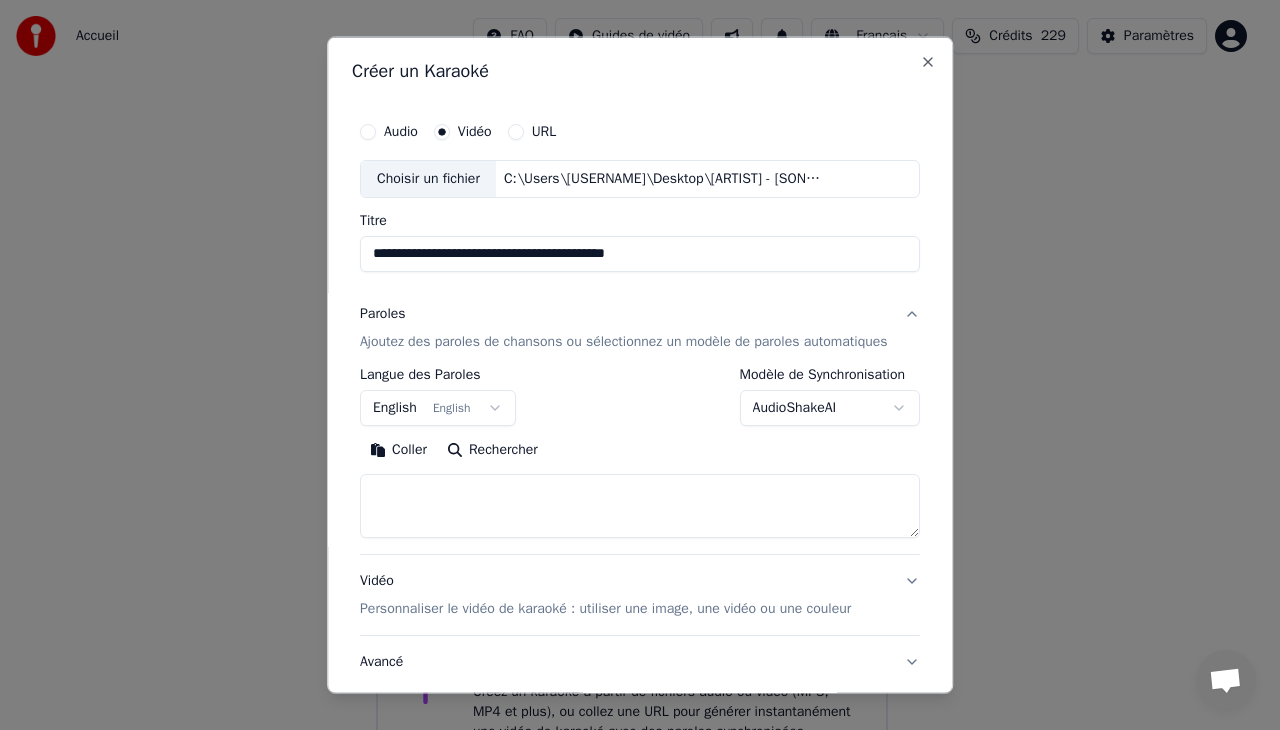 click on "Coller" at bounding box center (398, 449) 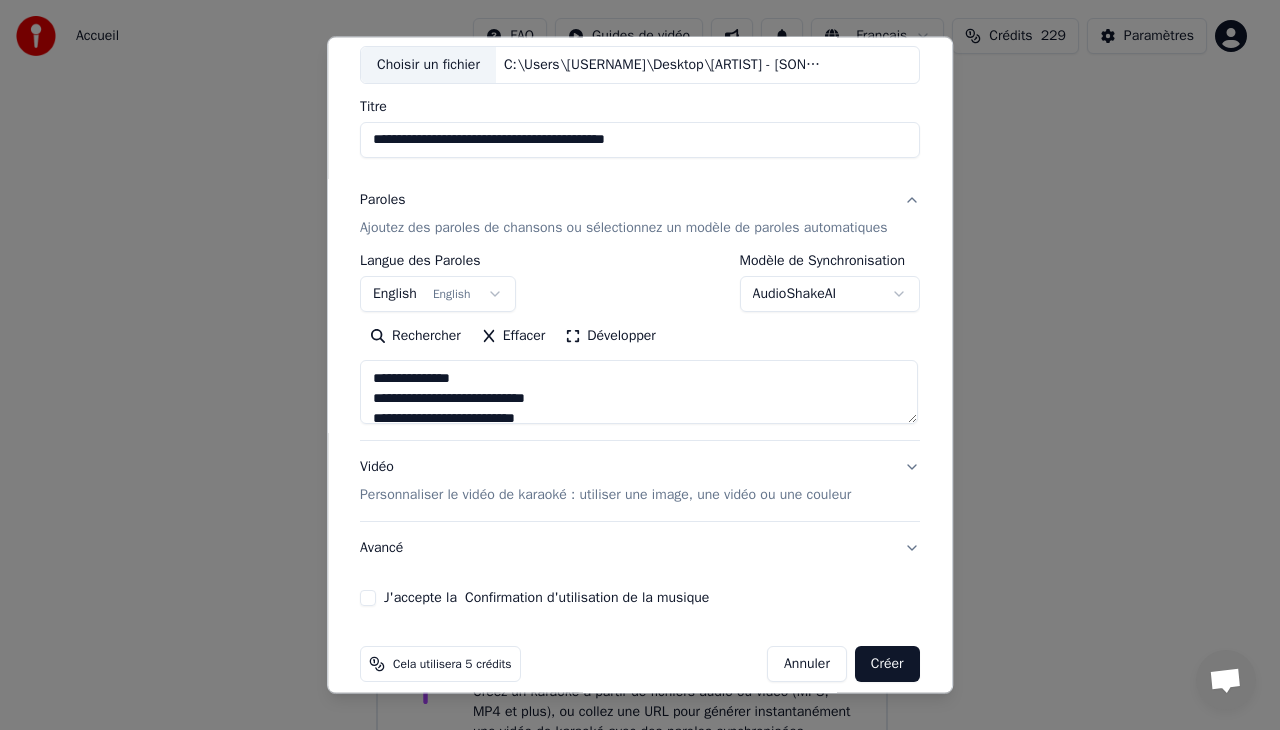 scroll, scrollTop: 112, scrollLeft: 0, axis: vertical 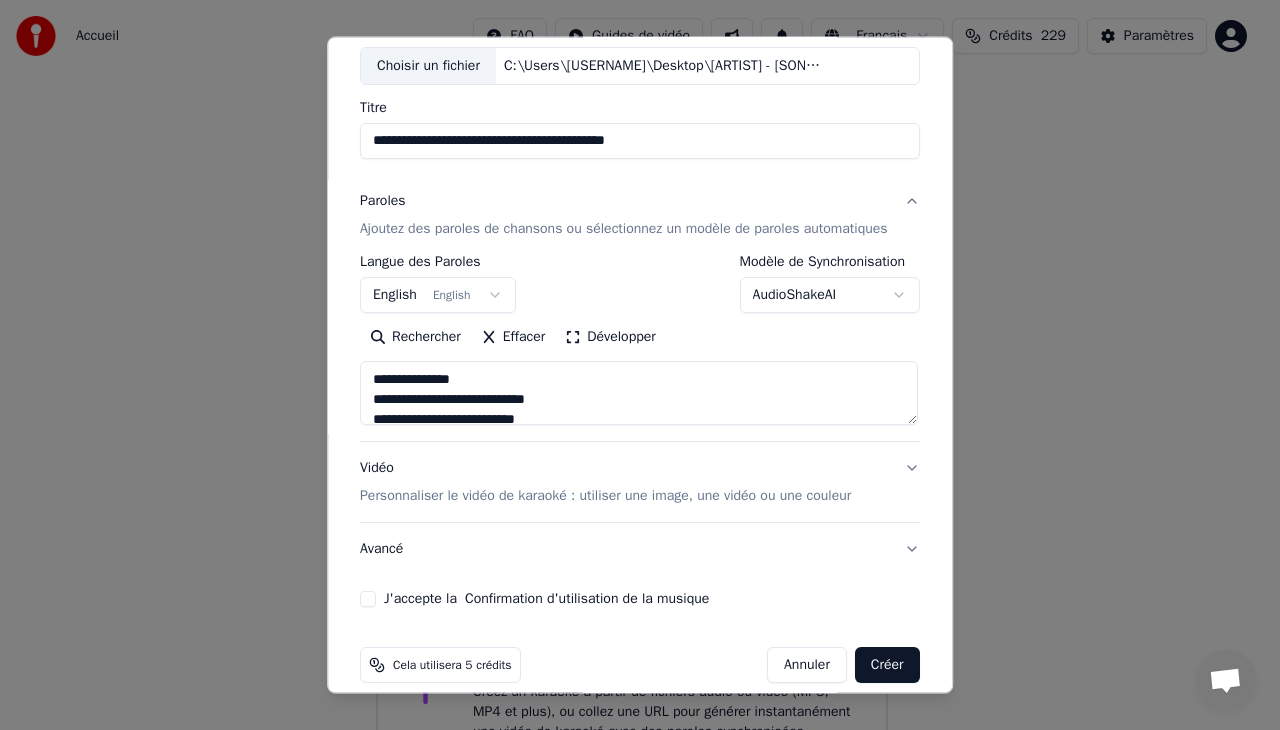 click on "Vidéo Personnaliser le vidéo de karaoké : utiliser une image, une vidéo ou une couleur" at bounding box center (605, 482) 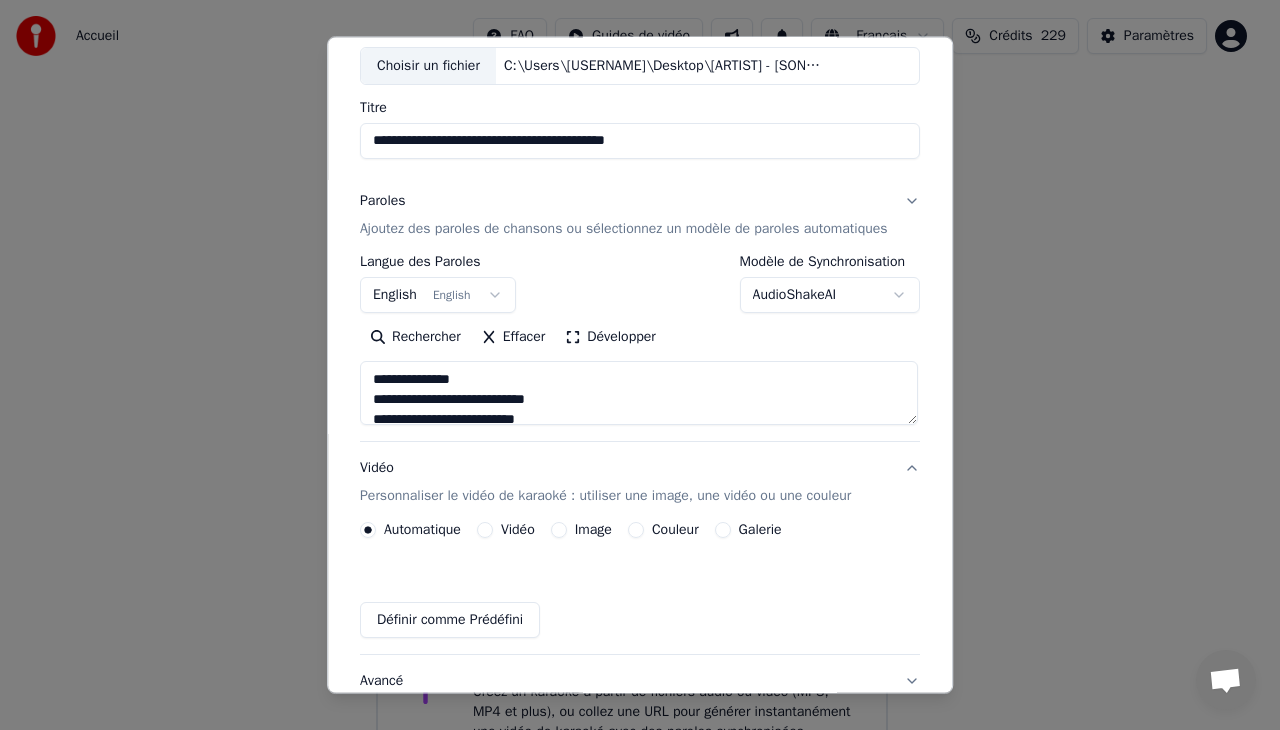 scroll, scrollTop: 98, scrollLeft: 0, axis: vertical 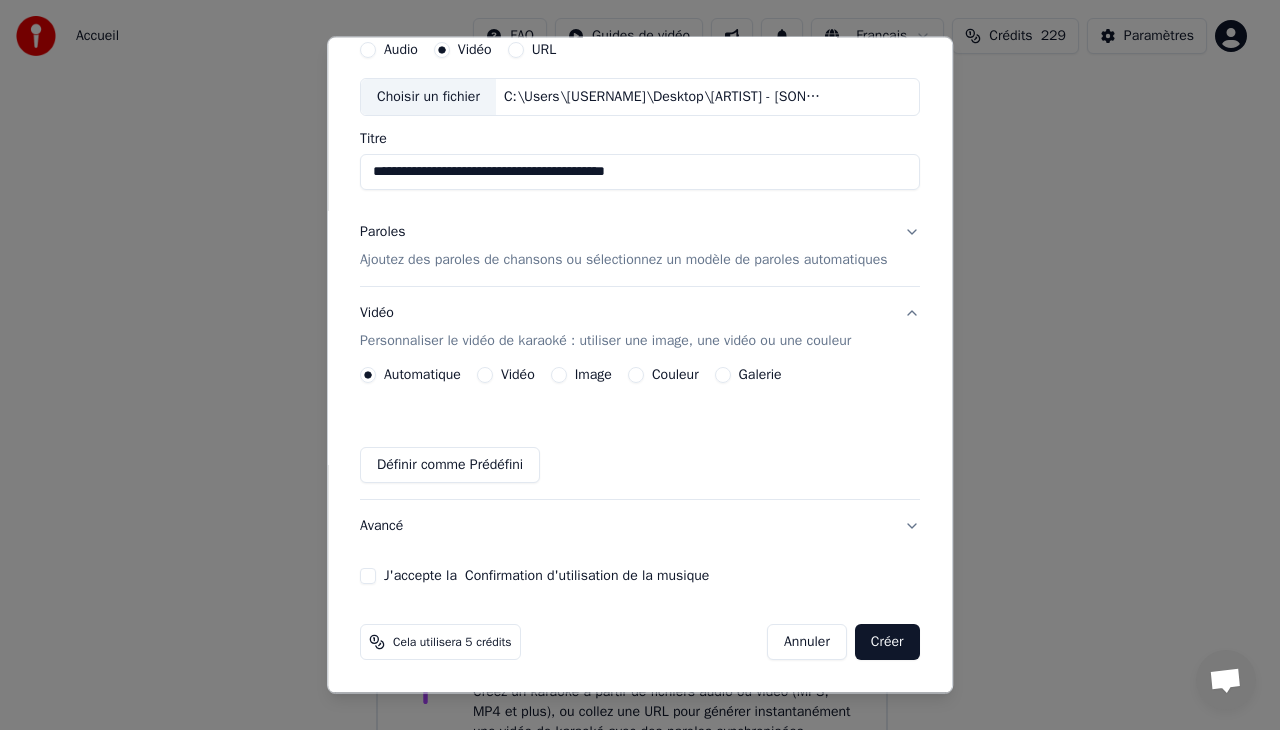 click on "Vidéo" at bounding box center (485, 375) 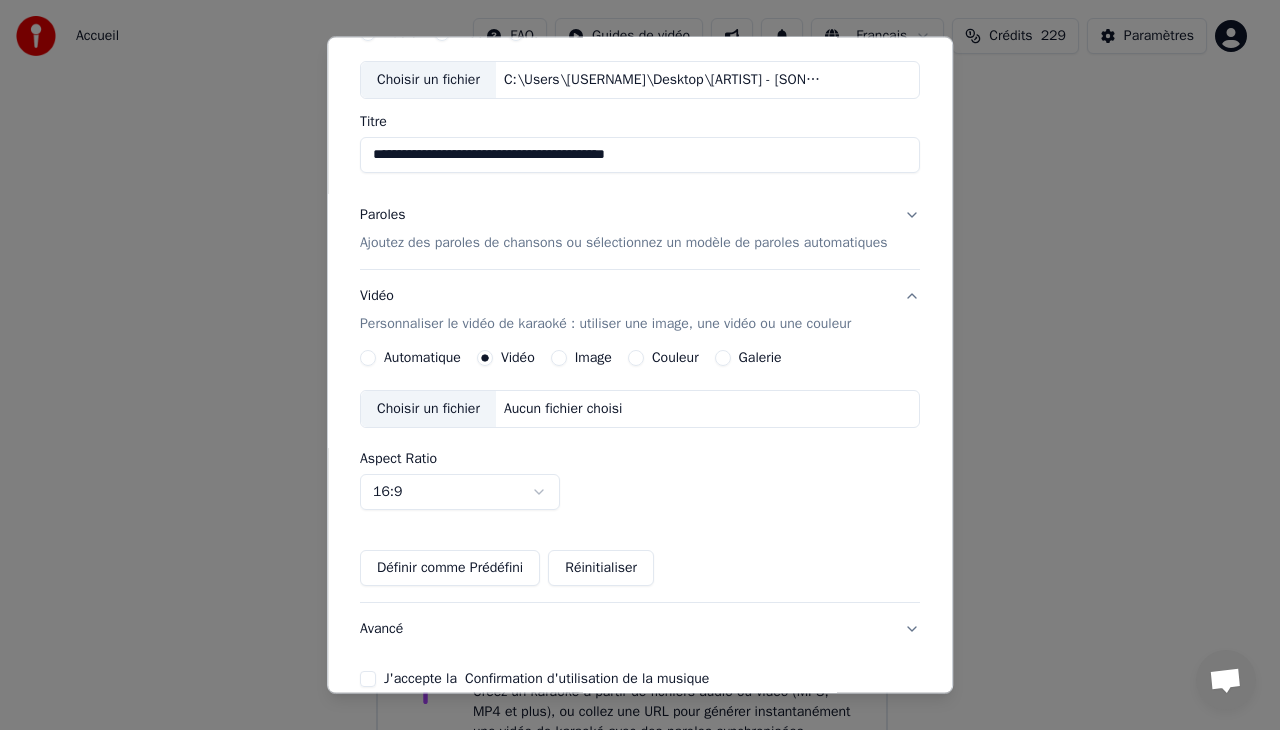 click on "Choisir un fichier" at bounding box center [428, 409] 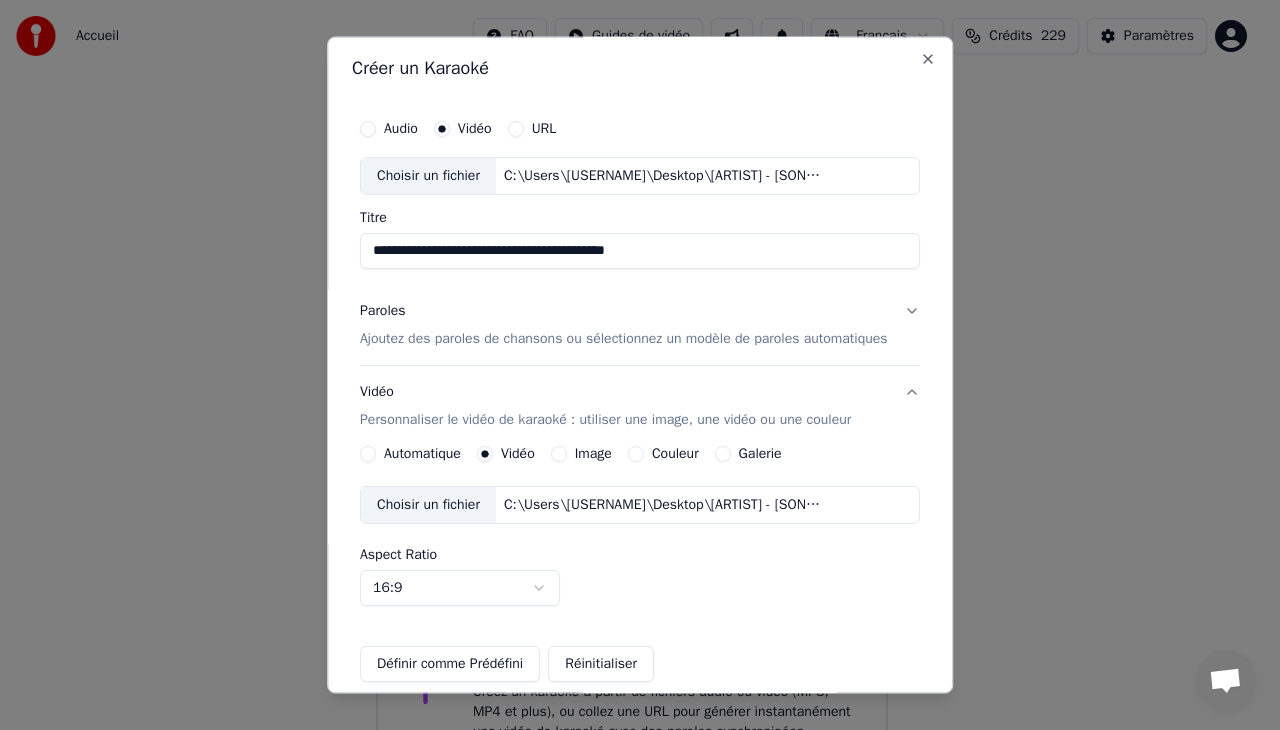 scroll, scrollTop: 0, scrollLeft: 0, axis: both 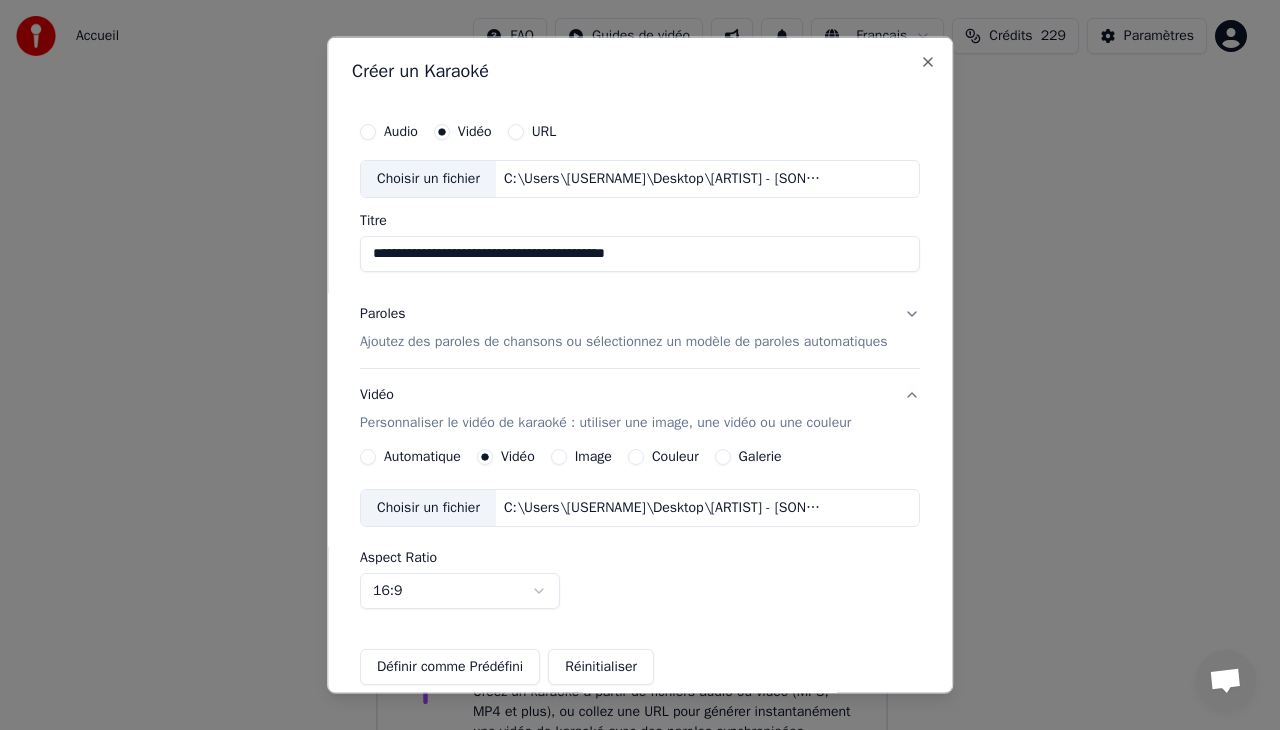 click on "**********" at bounding box center [640, 253] 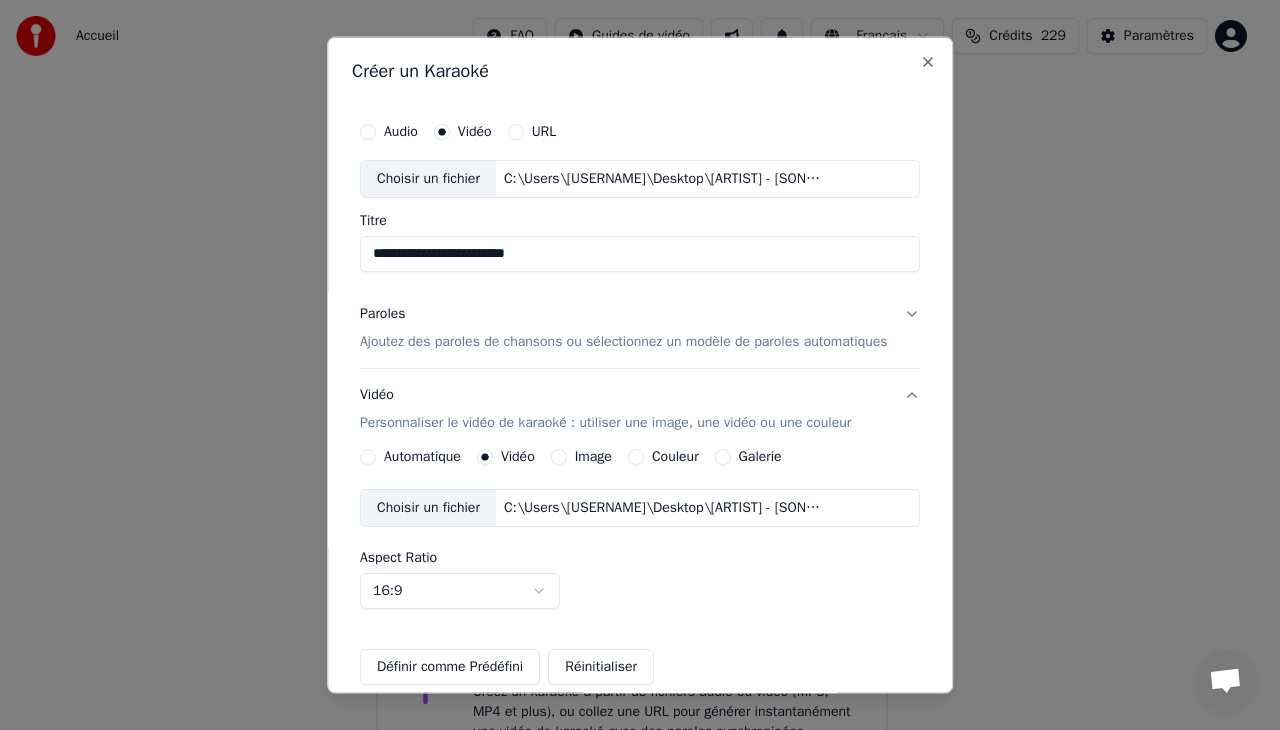 click on "**********" at bounding box center [640, 253] 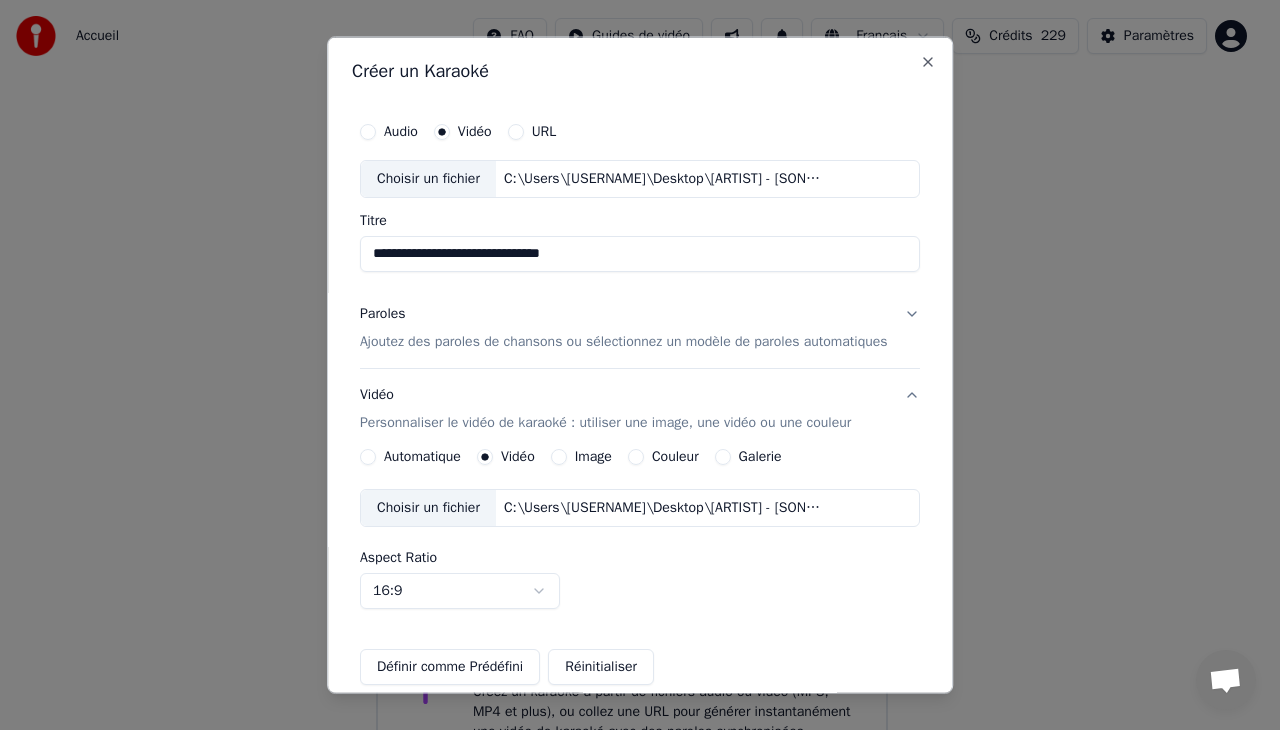 click on "**********" at bounding box center (640, 253) 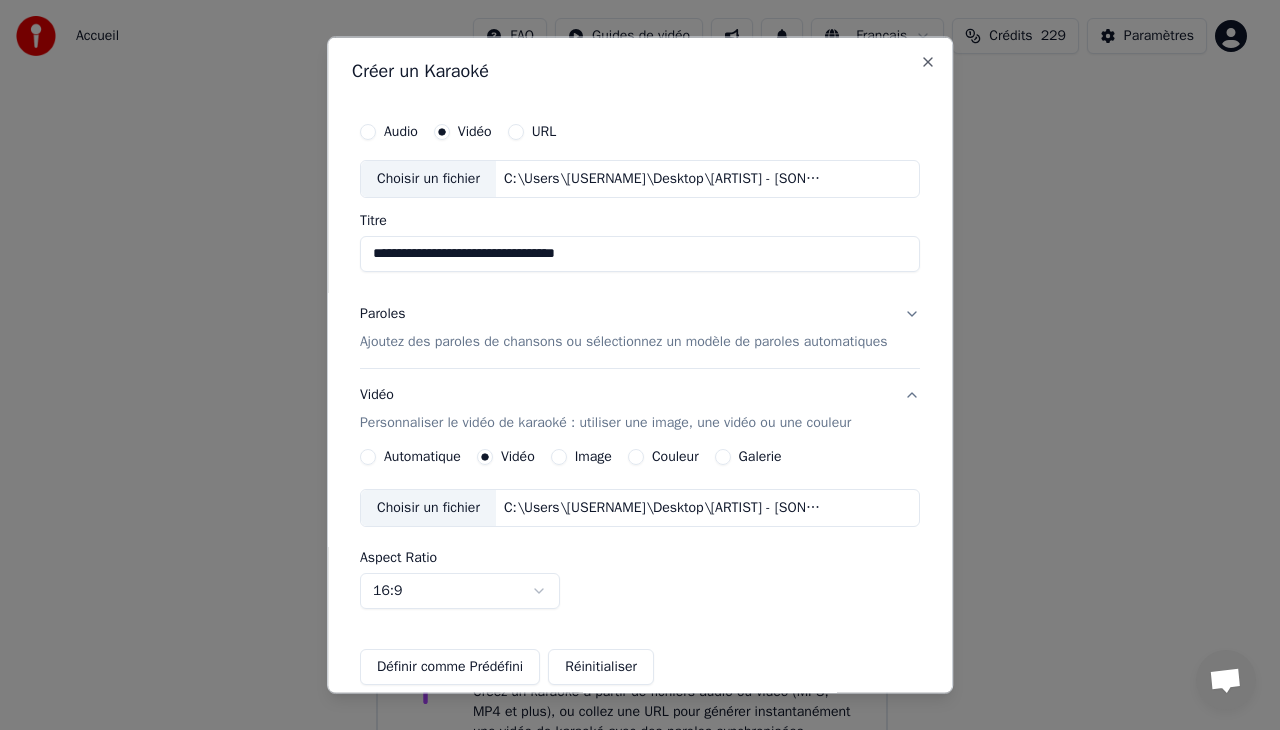 type on "**********" 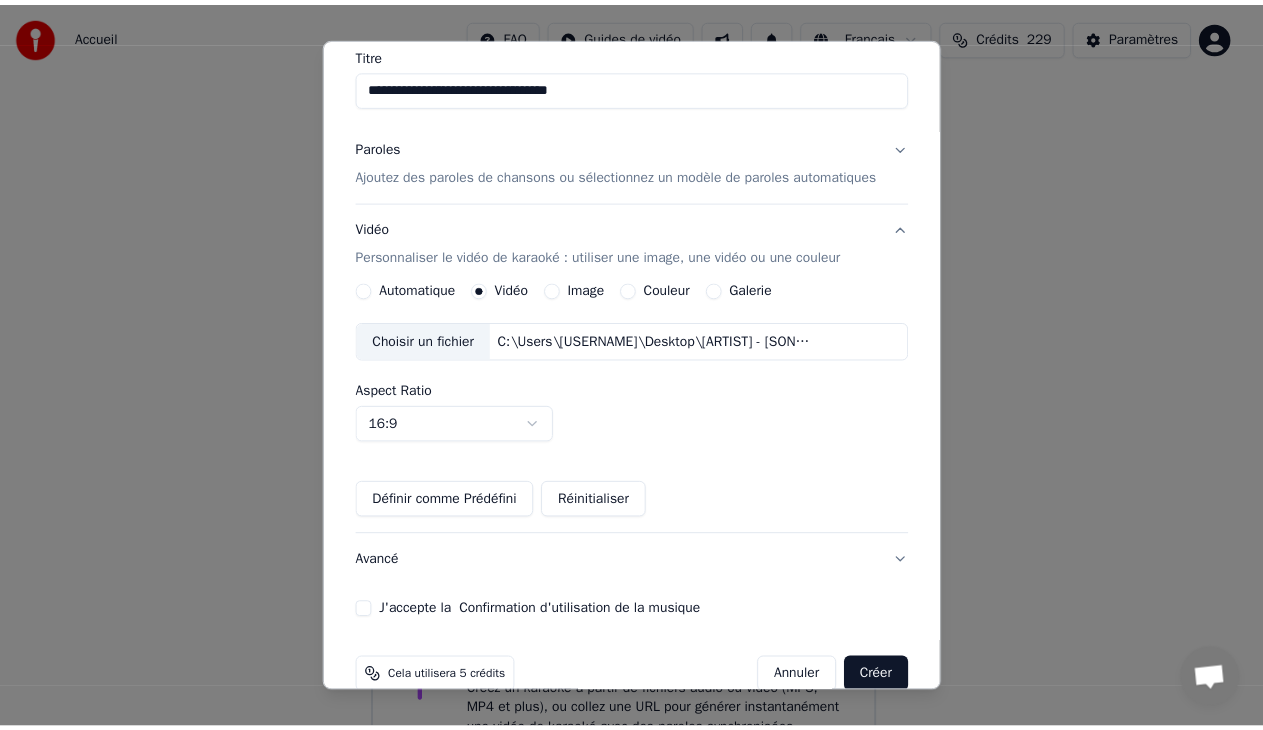 scroll, scrollTop: 218, scrollLeft: 0, axis: vertical 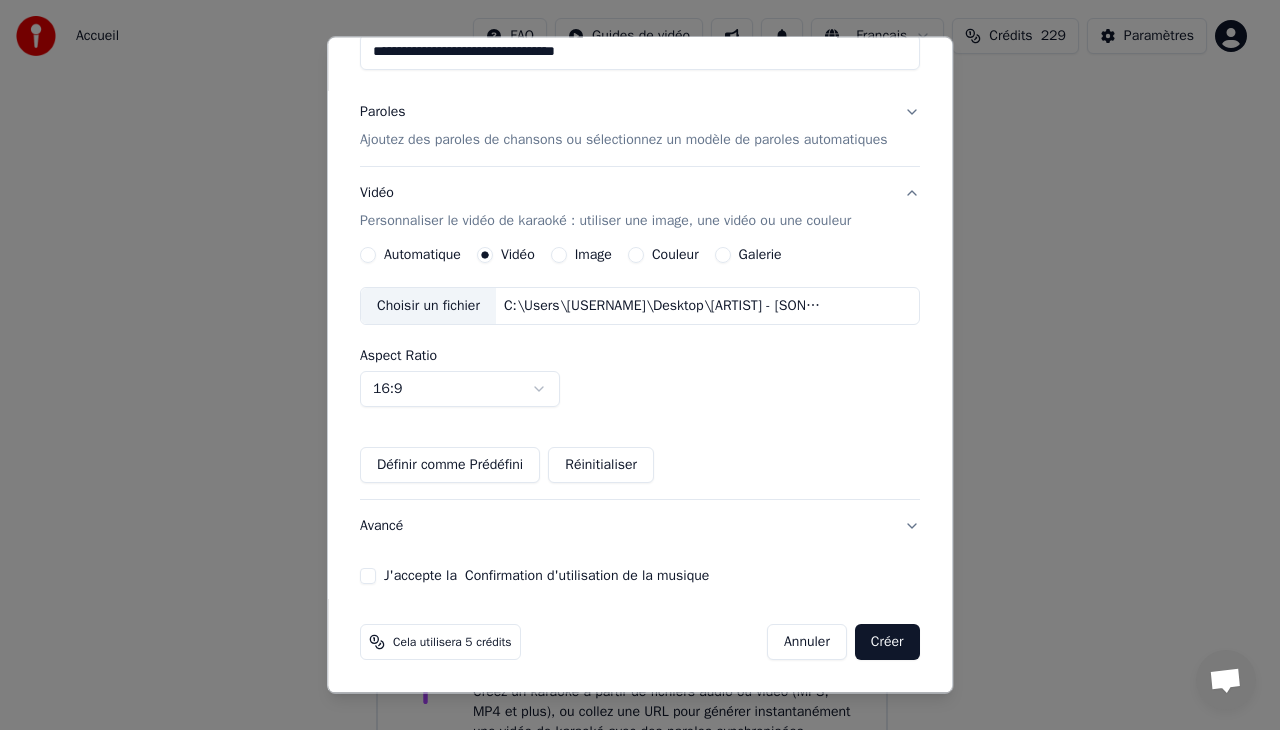 click on "J'accepte la   Confirmation d'utilisation de la musique" at bounding box center (368, 576) 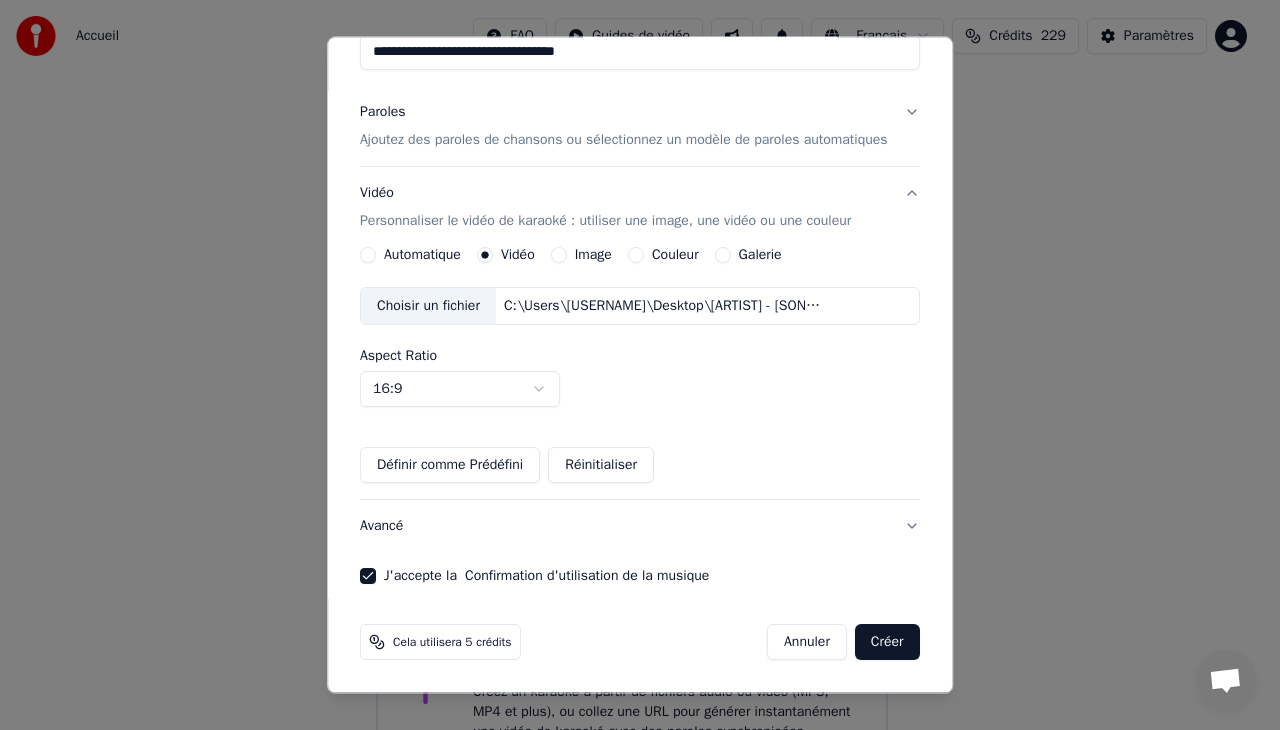 click on "Créer" at bounding box center [887, 642] 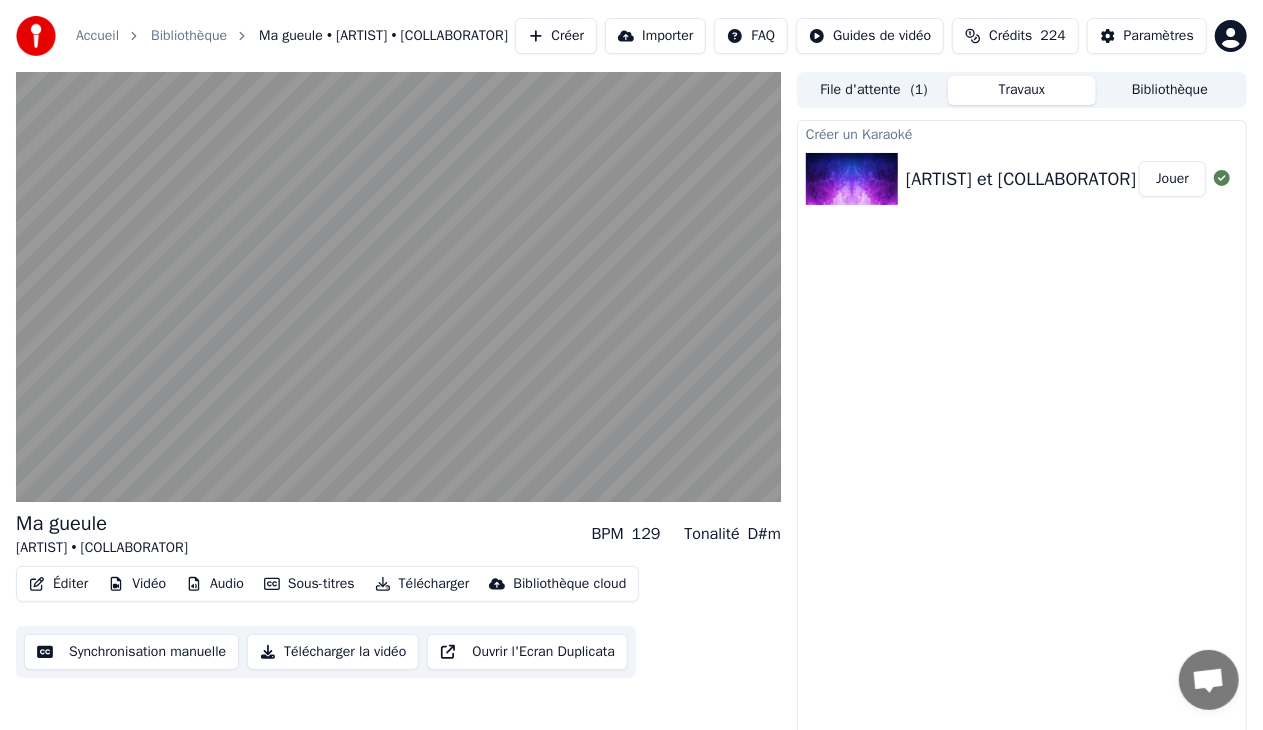 click on "Bibliothèque" at bounding box center [1170, 90] 